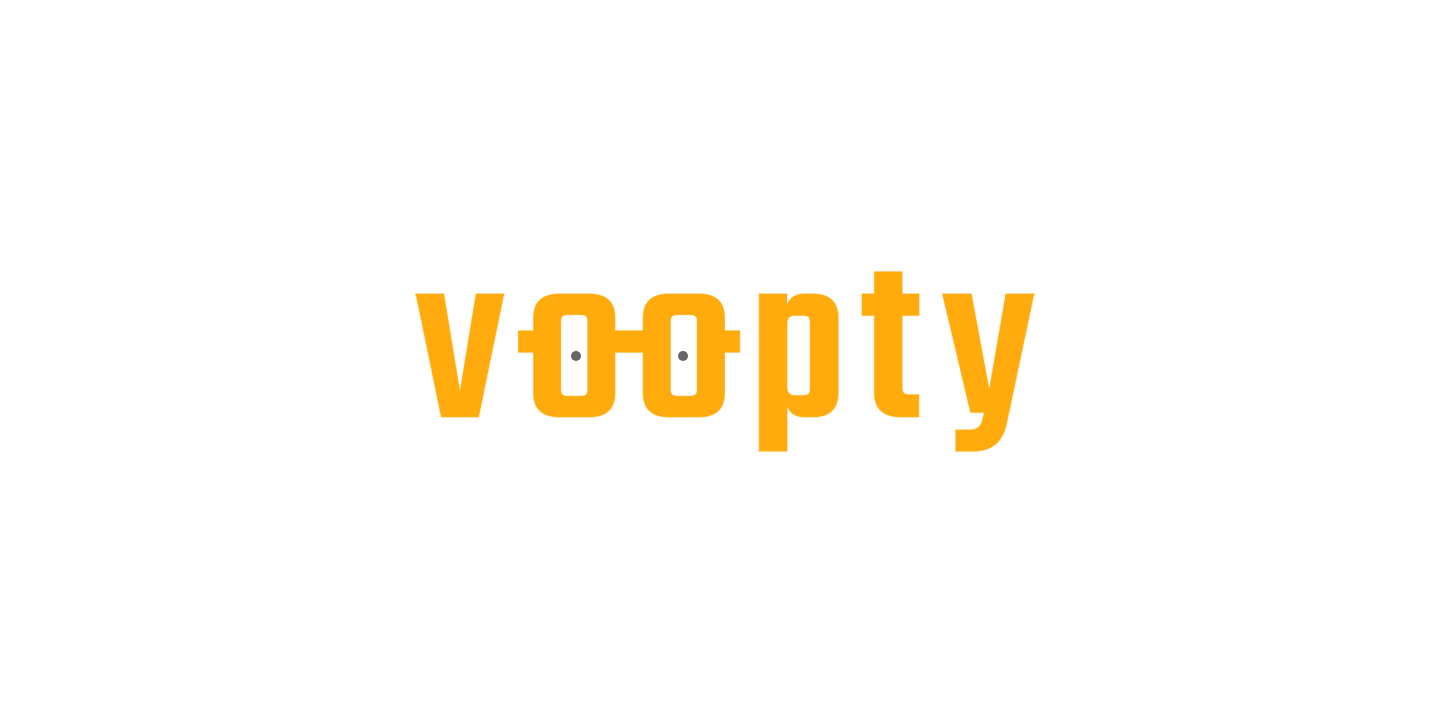 scroll, scrollTop: 0, scrollLeft: 0, axis: both 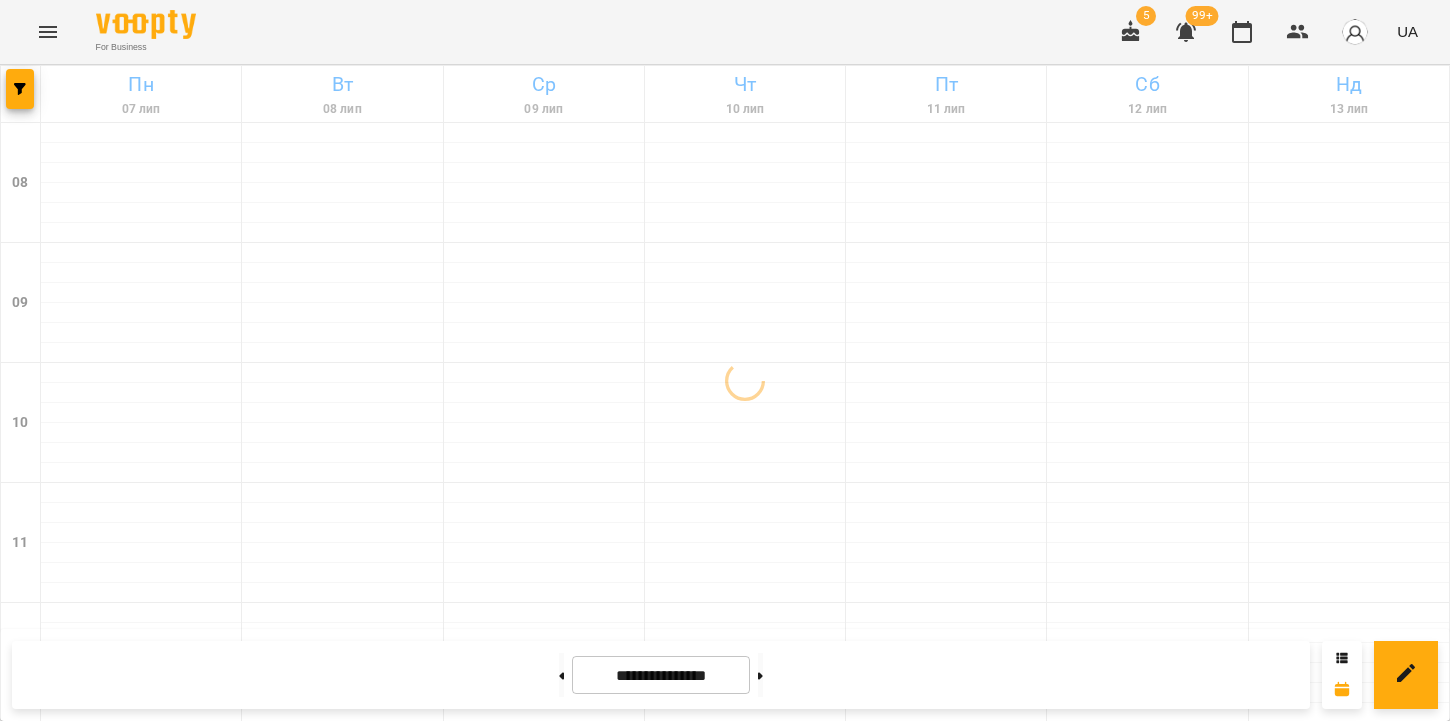 click at bounding box center [48, 32] 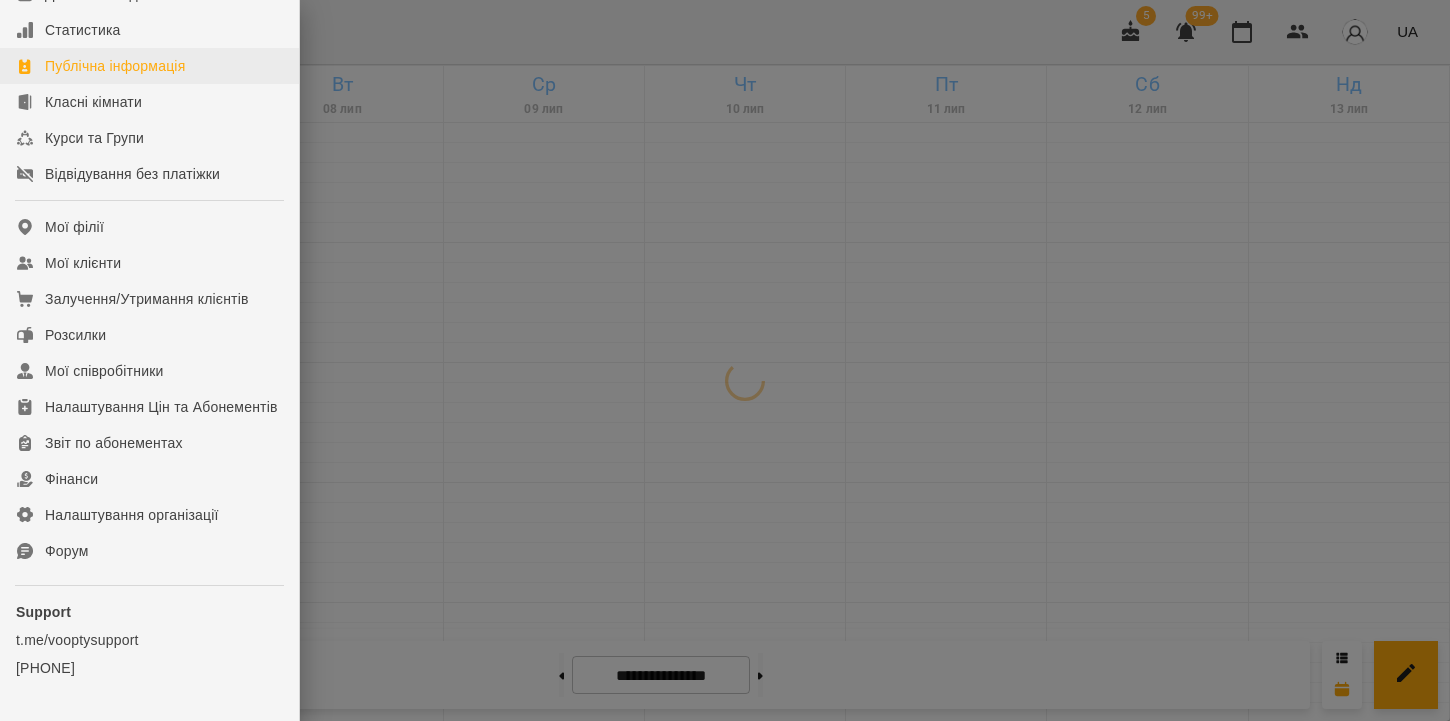 scroll, scrollTop: 310, scrollLeft: 0, axis: vertical 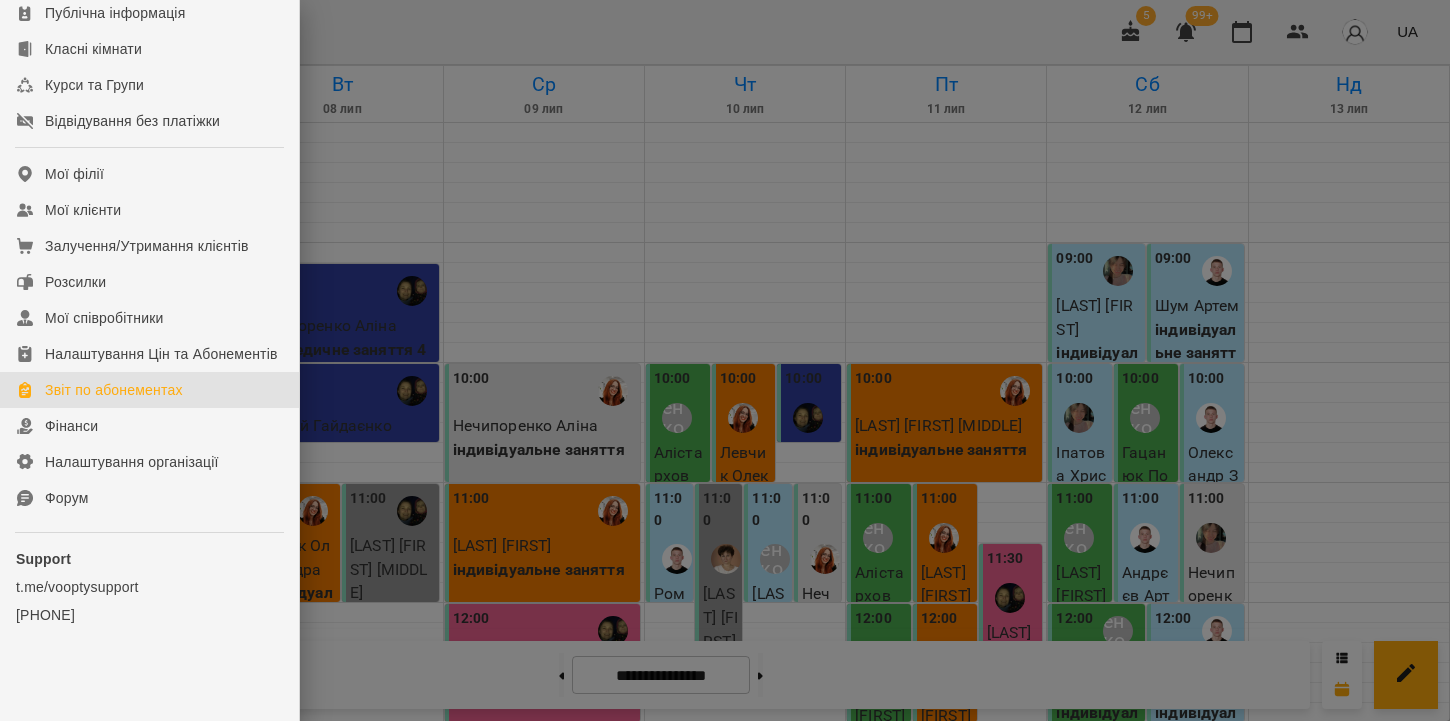 click on "Звіт по абонементах" at bounding box center [114, 390] 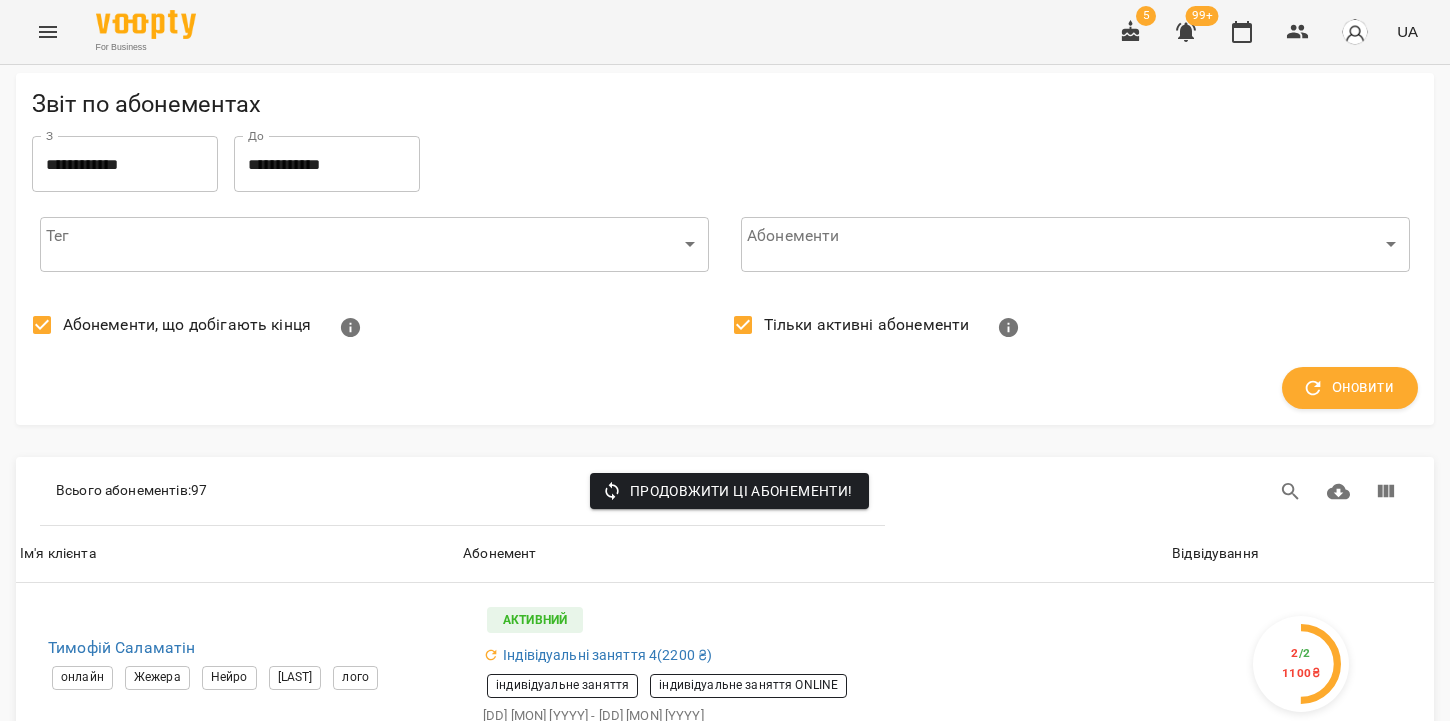 scroll, scrollTop: 503, scrollLeft: 0, axis: vertical 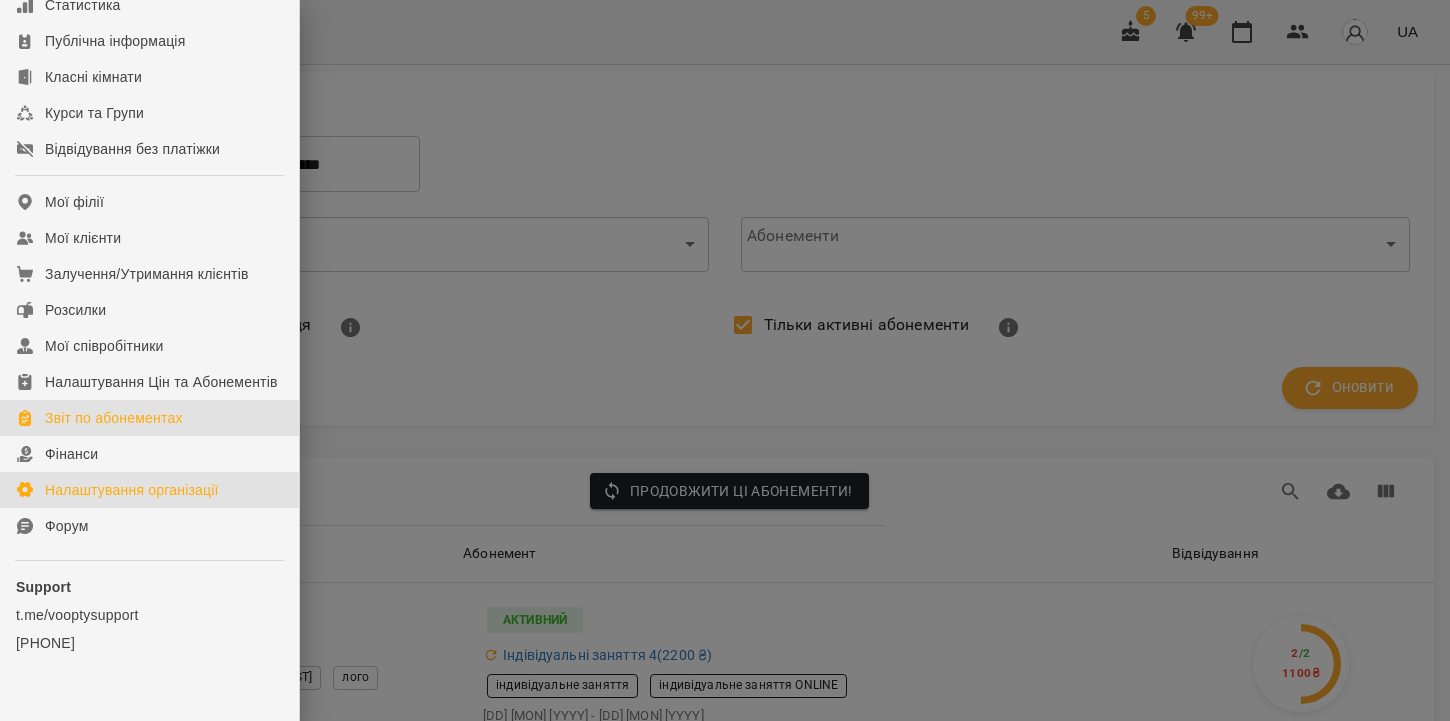 click on "Налаштування організації" at bounding box center (149, 490) 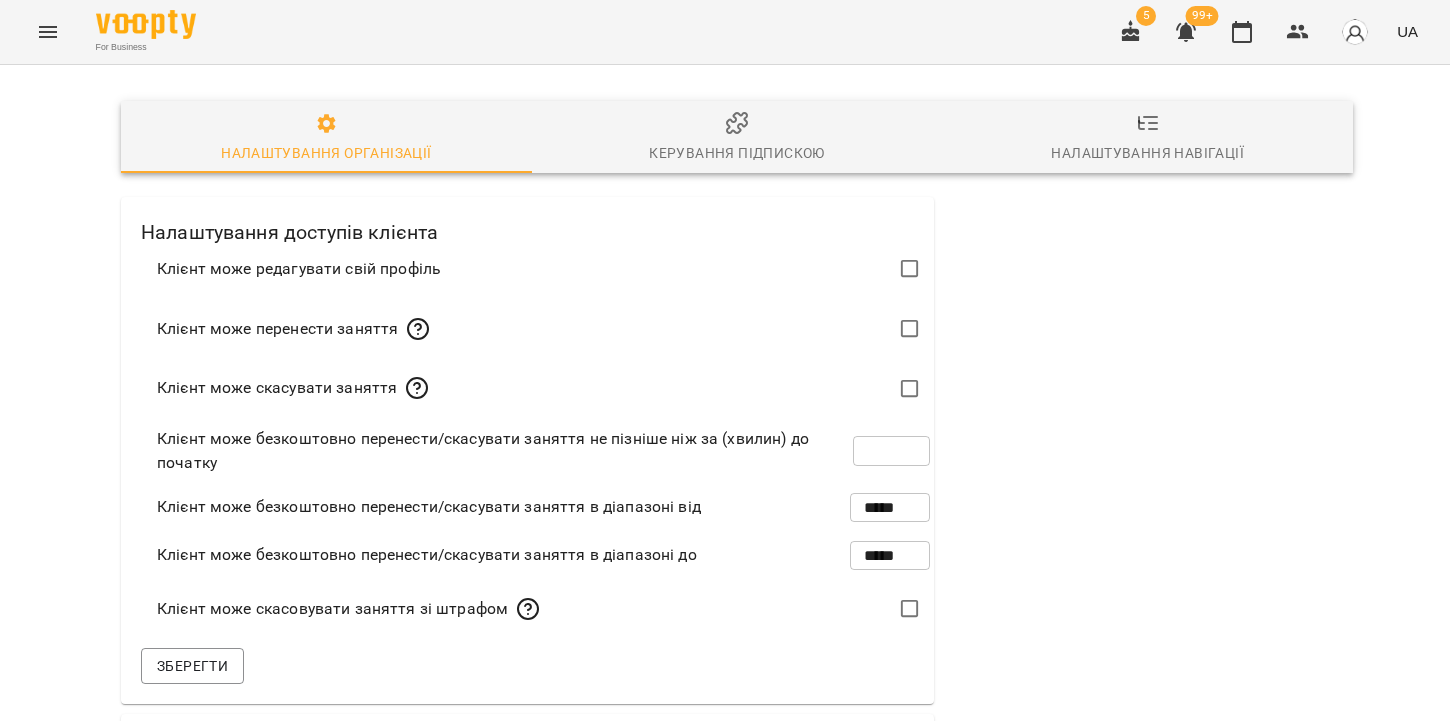 scroll, scrollTop: 661, scrollLeft: 0, axis: vertical 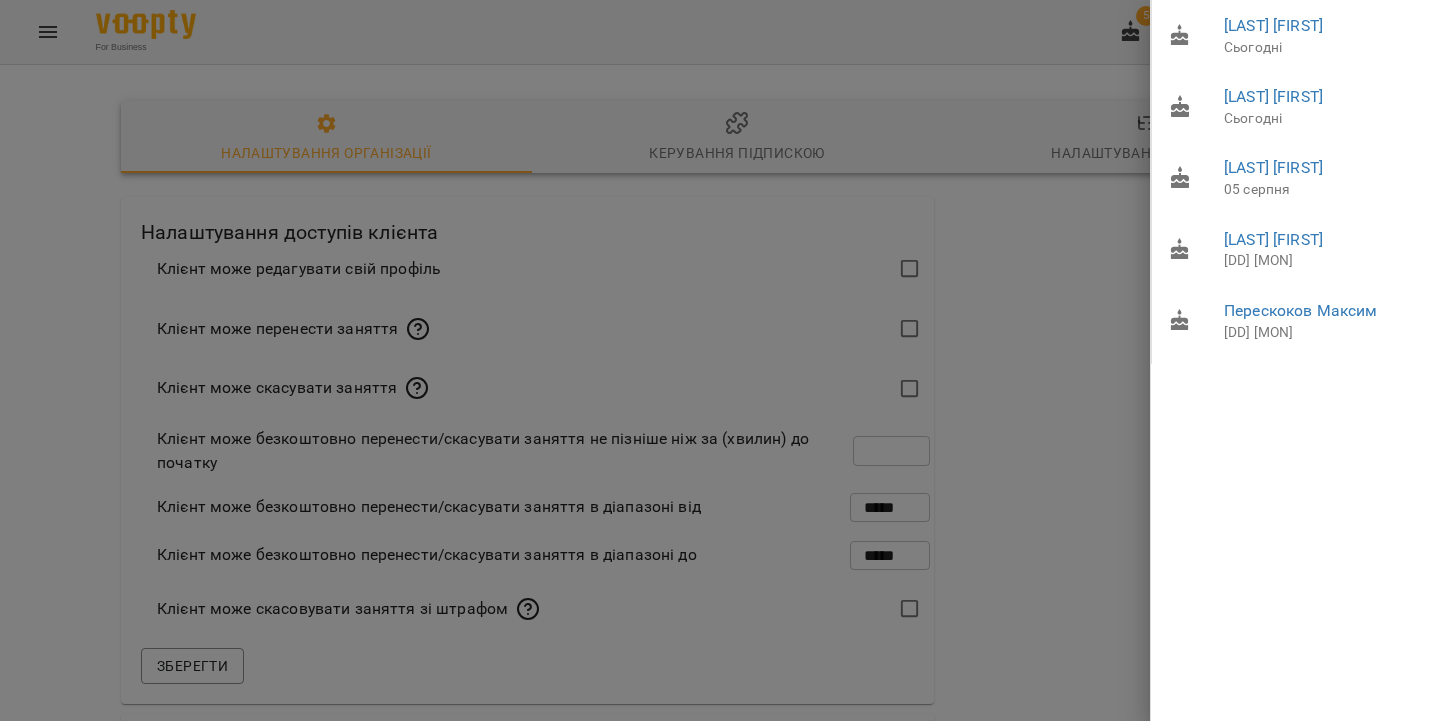click at bounding box center (725, 360) 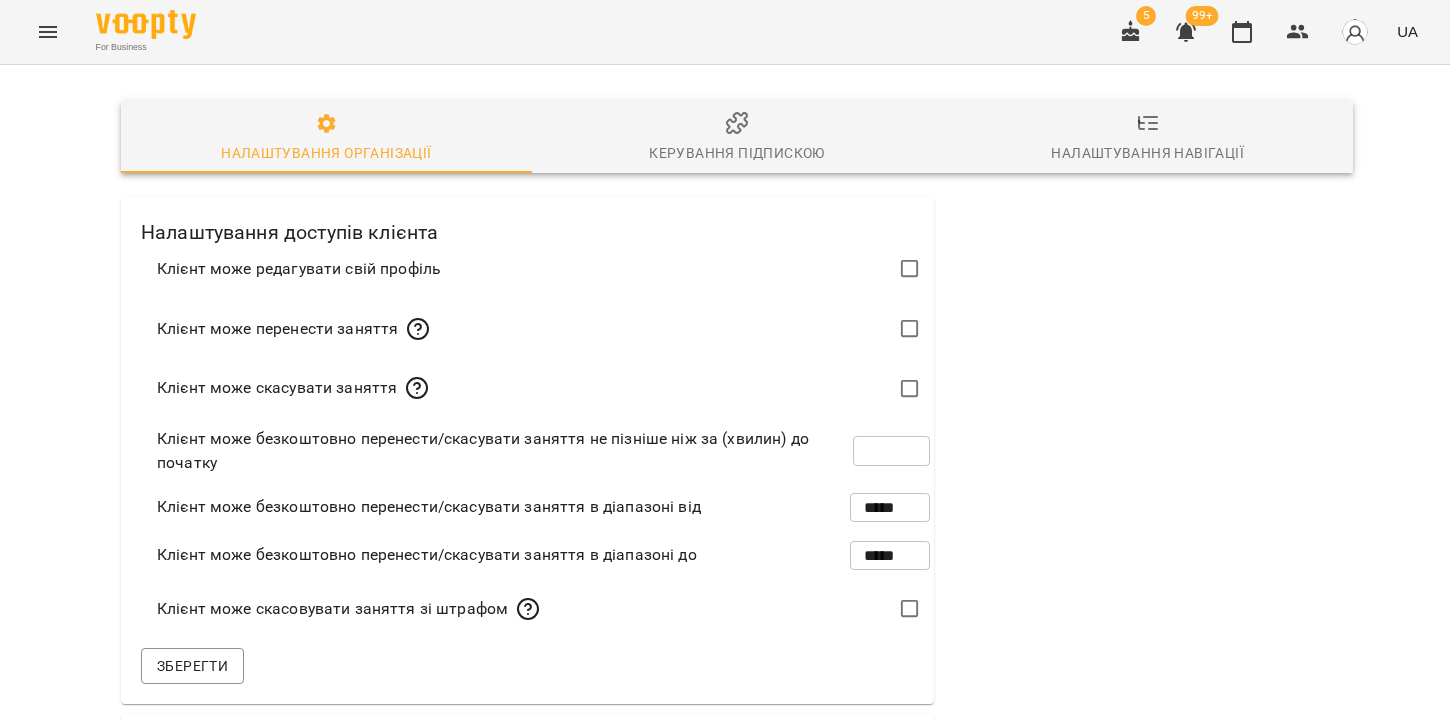 scroll, scrollTop: 92, scrollLeft: 0, axis: vertical 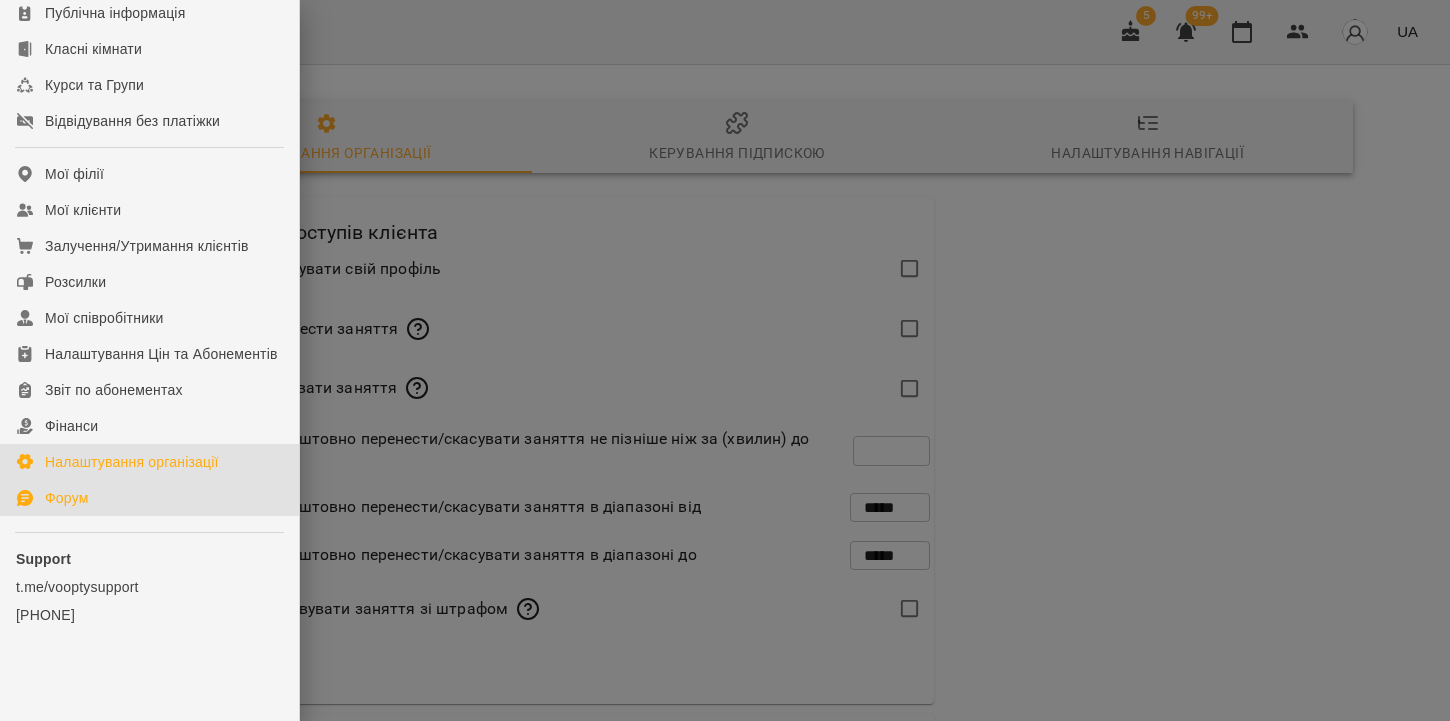click on "Форум" at bounding box center [67, 498] 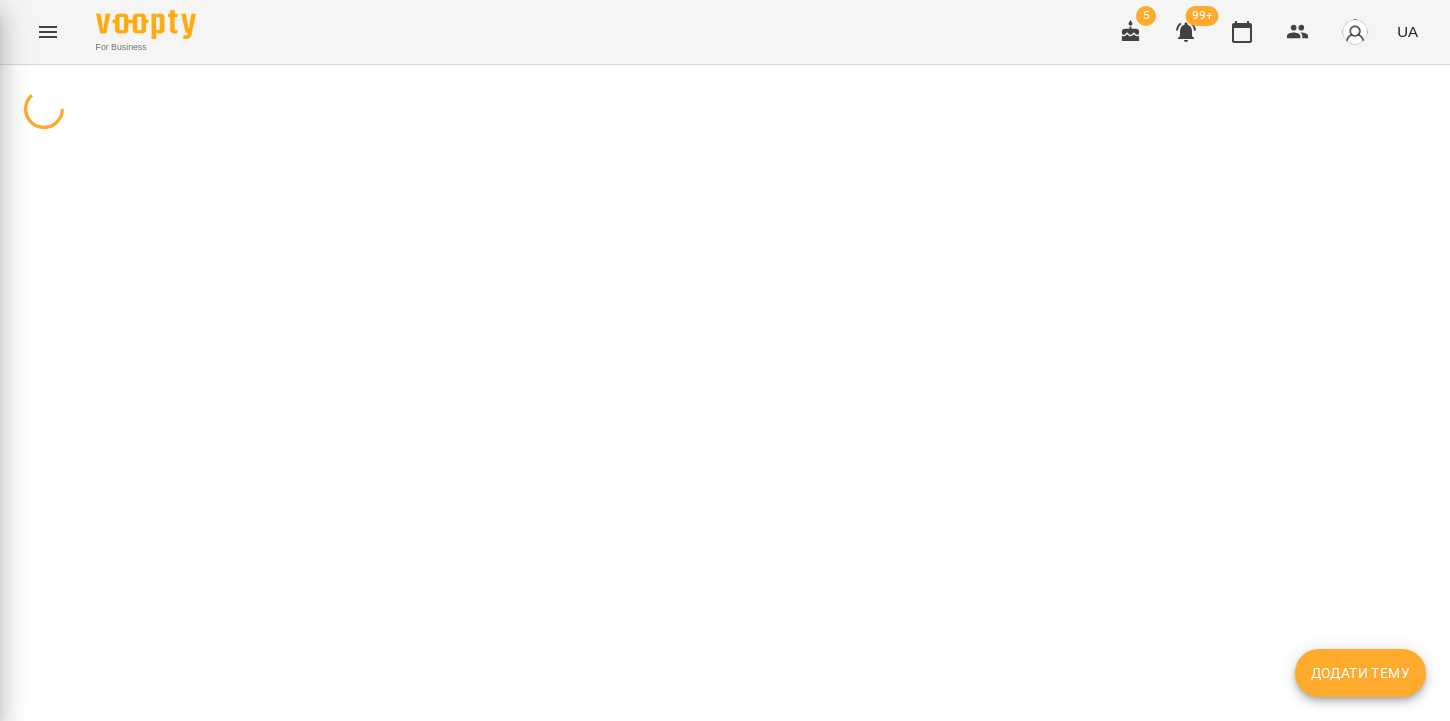 scroll, scrollTop: 0, scrollLeft: 0, axis: both 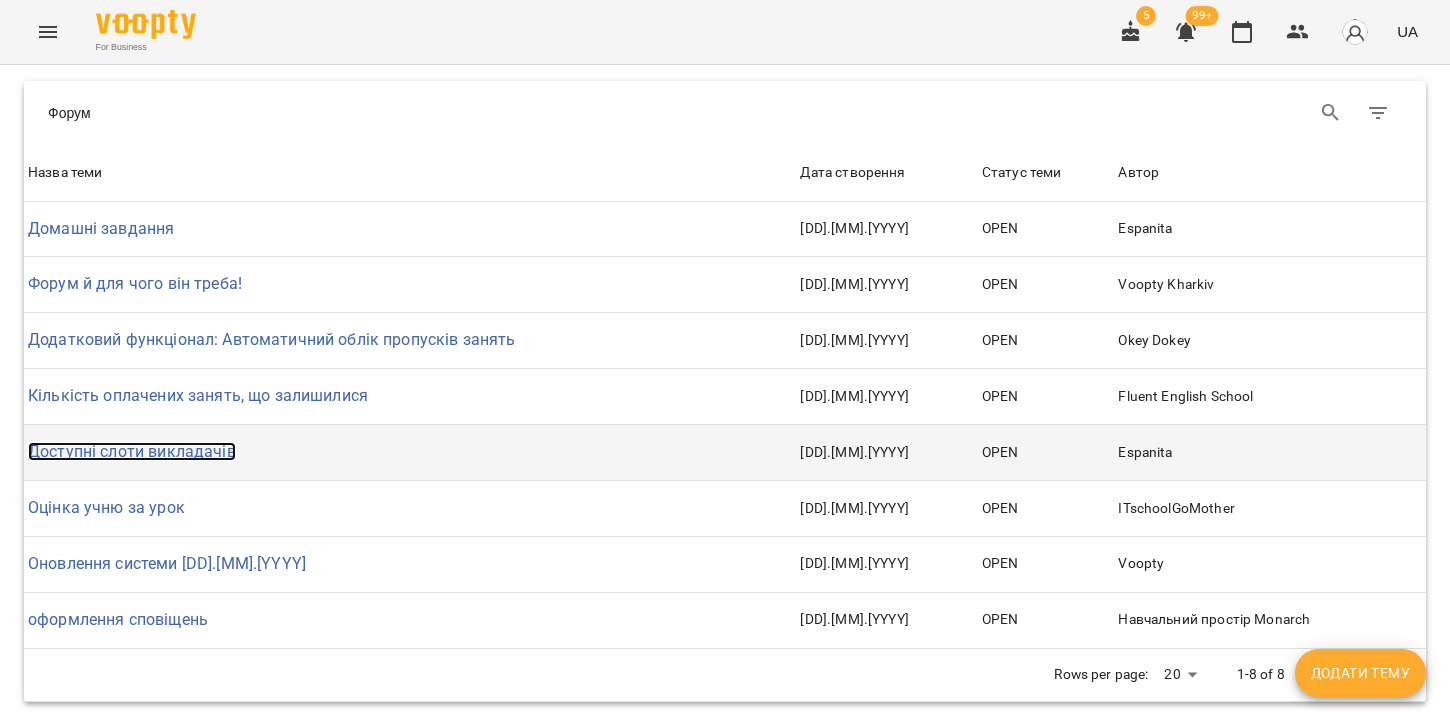 click on "Доступні слоти викладачів" at bounding box center (132, 451) 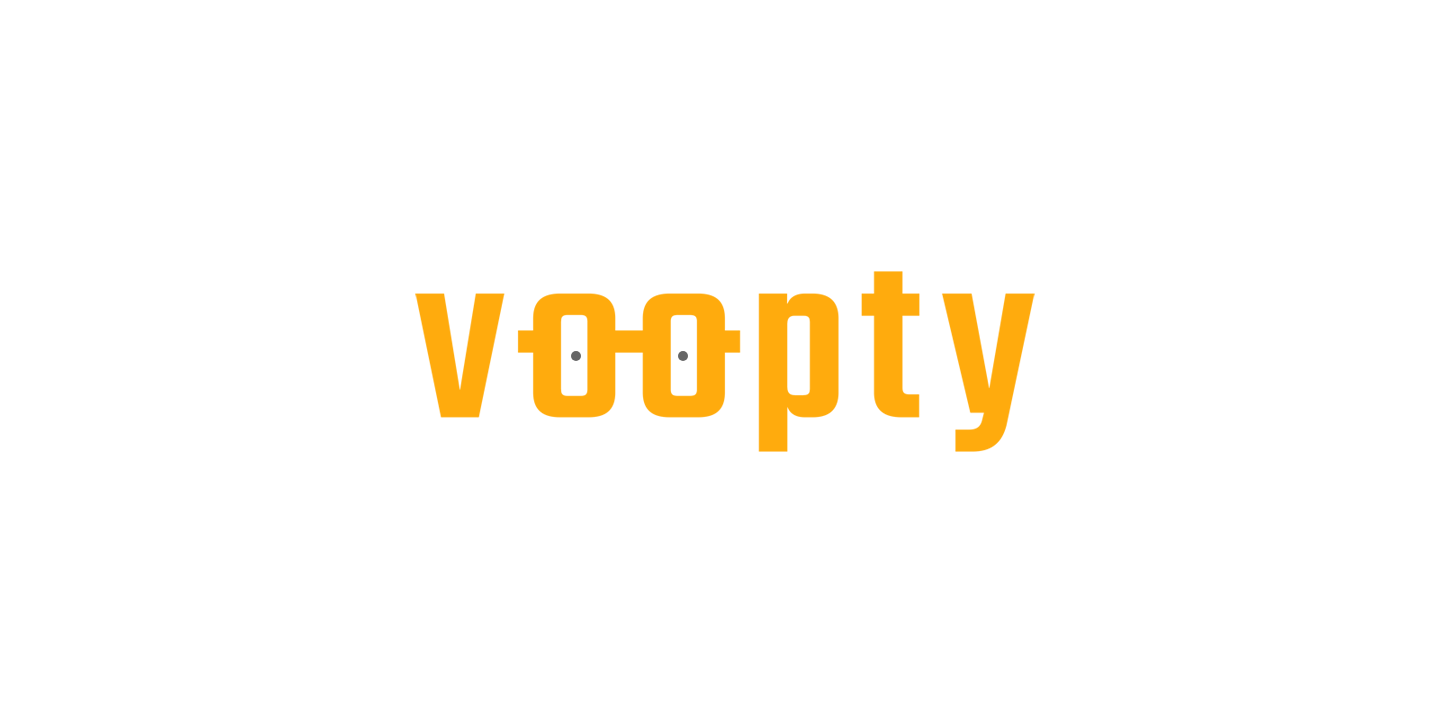 scroll, scrollTop: 0, scrollLeft: 0, axis: both 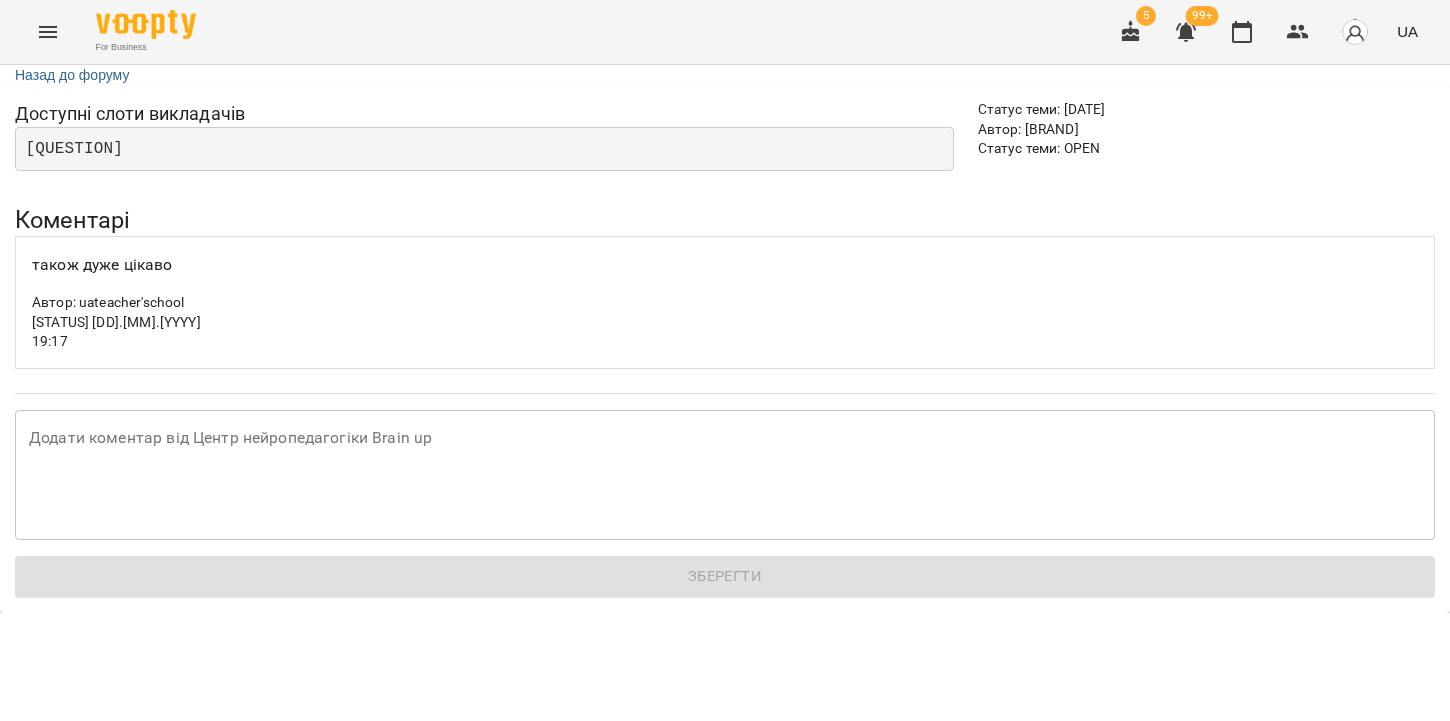 click 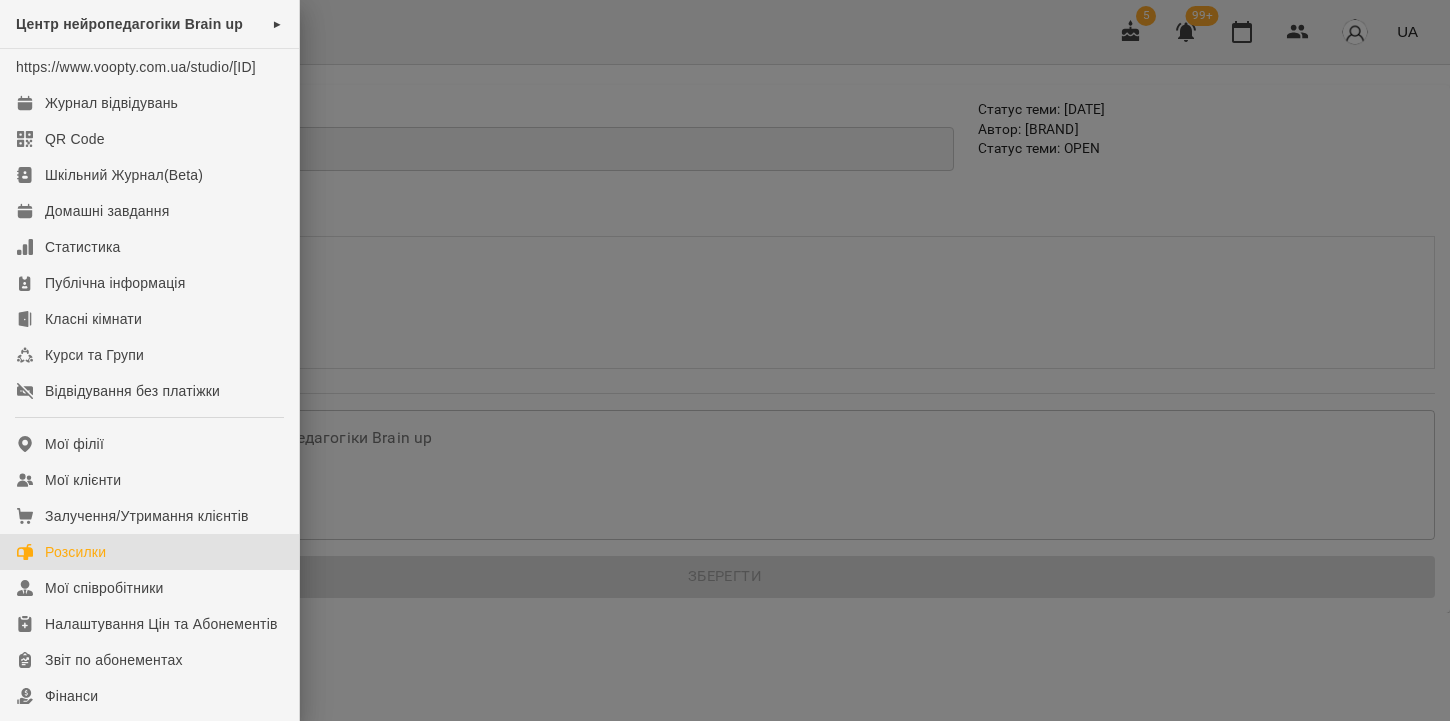 click on "Розсилки" at bounding box center (149, 552) 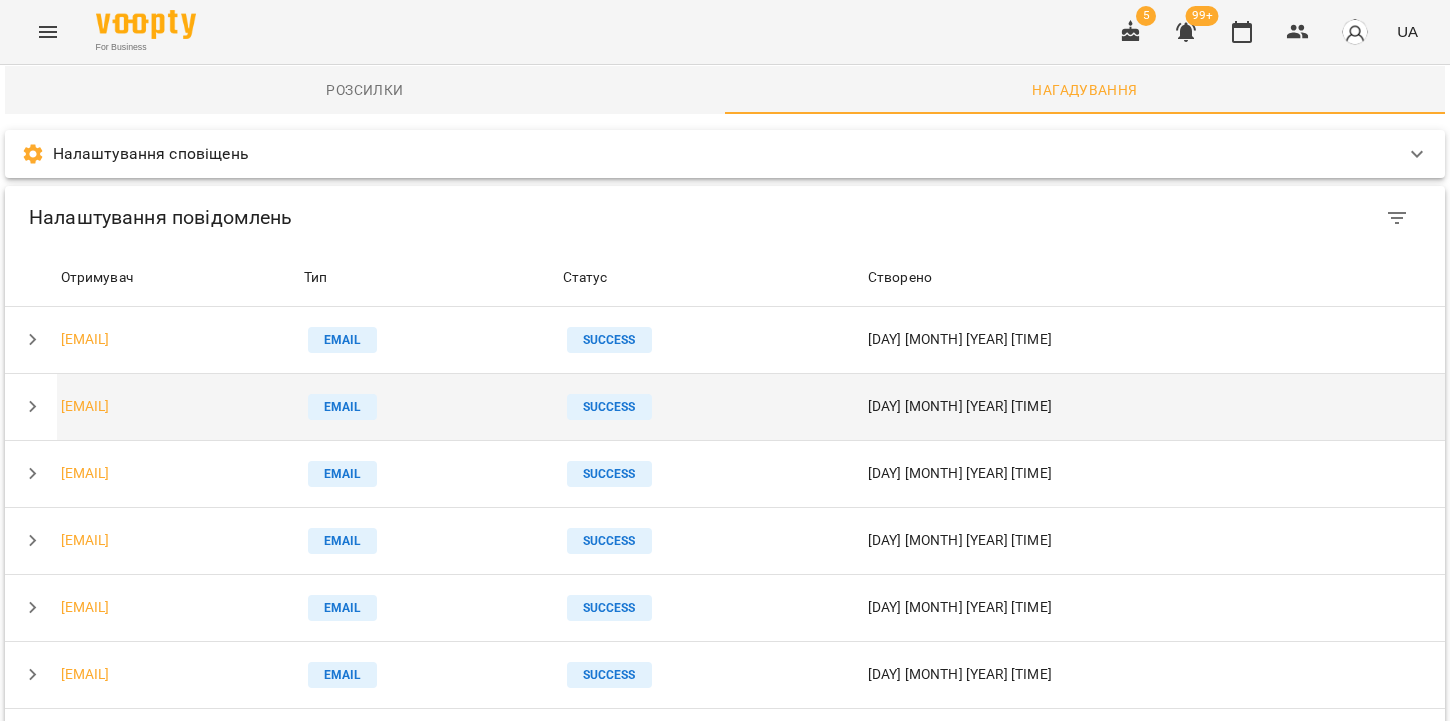 scroll, scrollTop: 671, scrollLeft: 0, axis: vertical 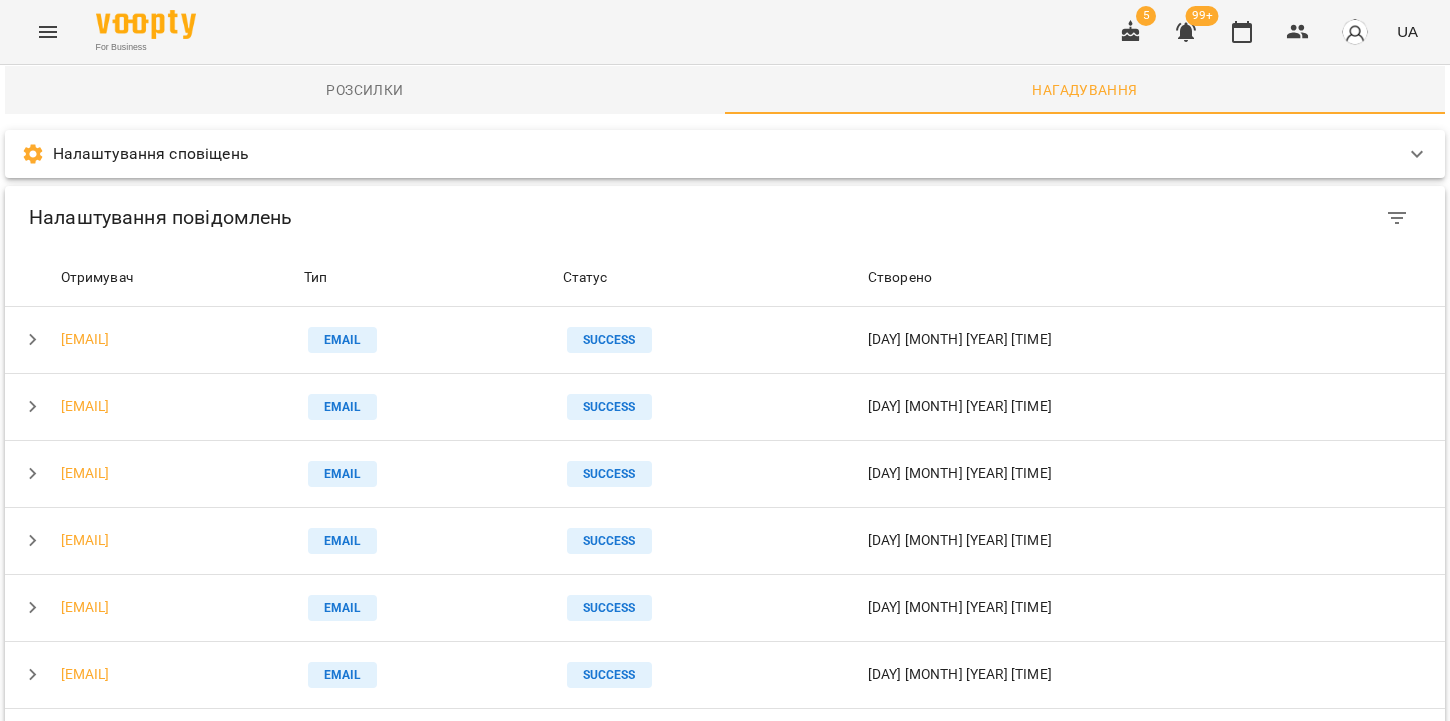 click 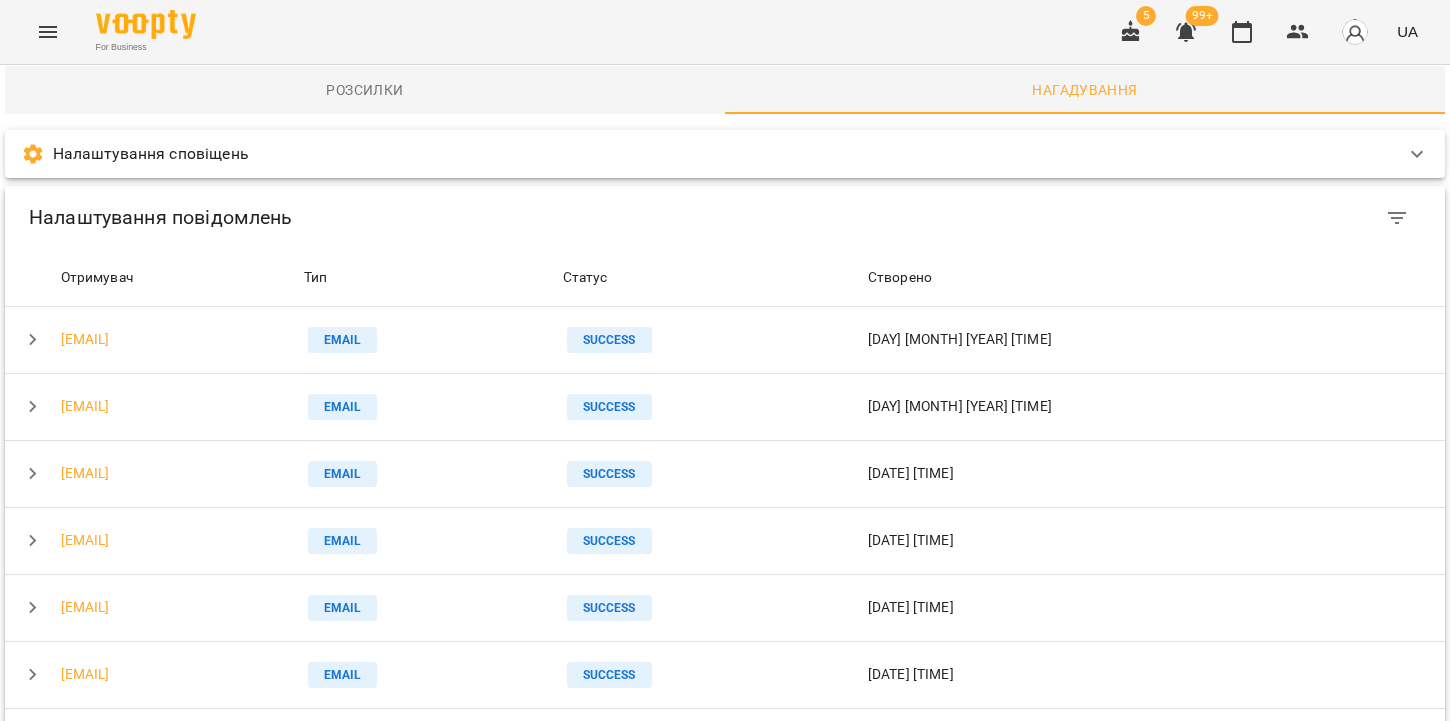 click 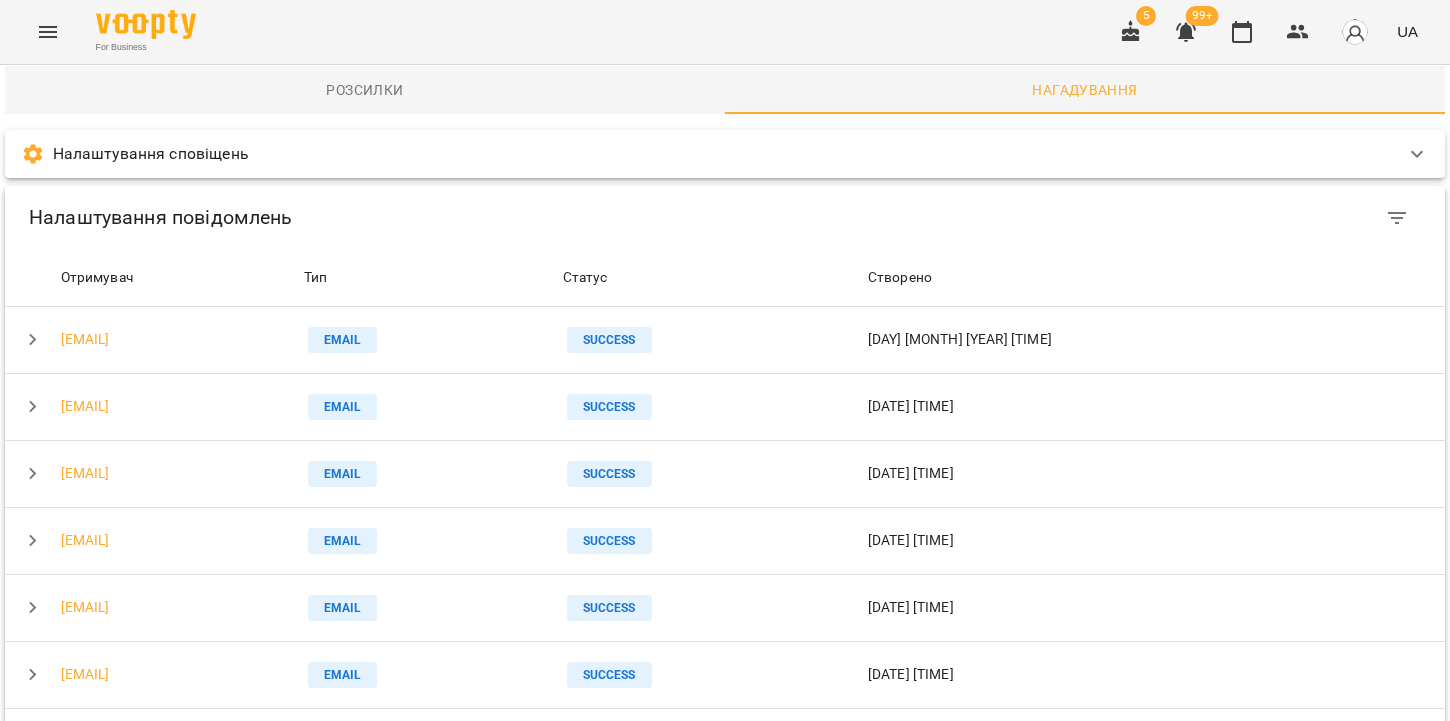 click 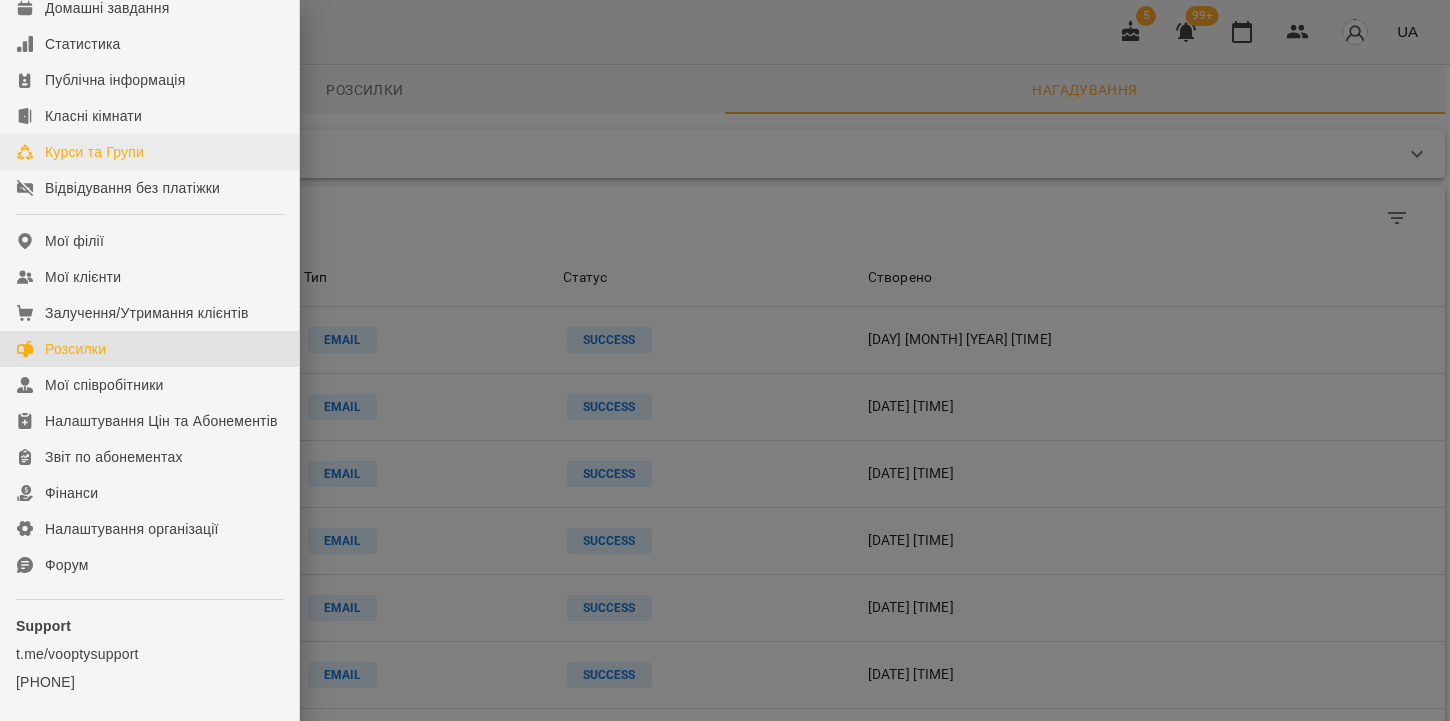 scroll, scrollTop: 310, scrollLeft: 0, axis: vertical 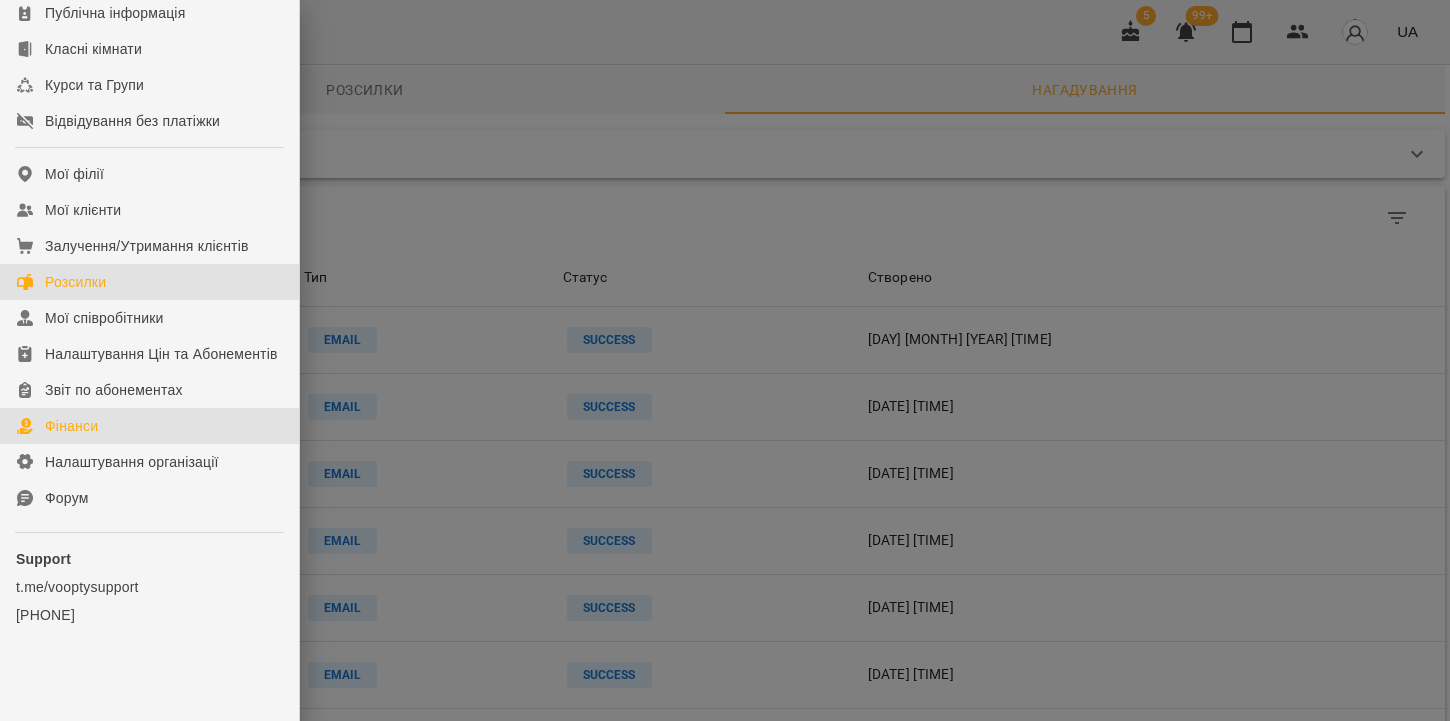 click on "Фінанси" at bounding box center (71, 426) 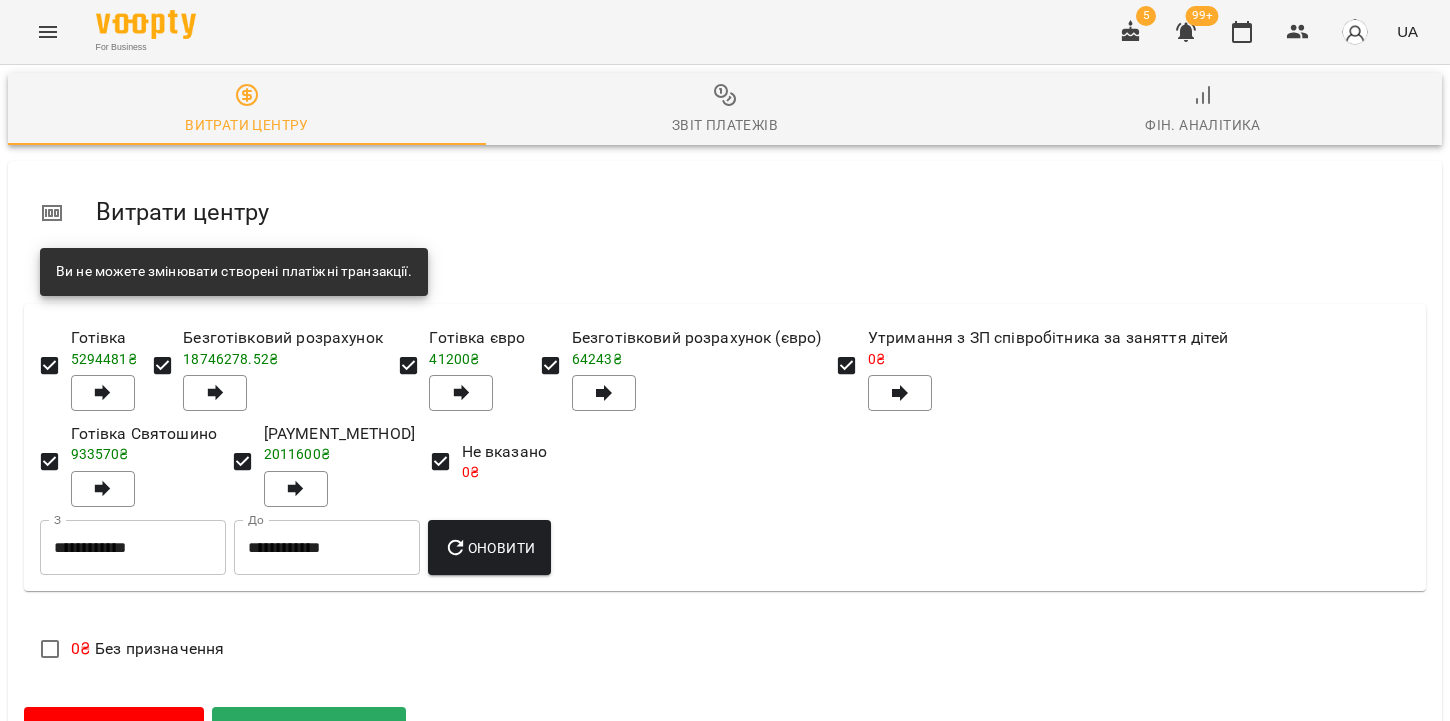 scroll, scrollTop: 0, scrollLeft: 0, axis: both 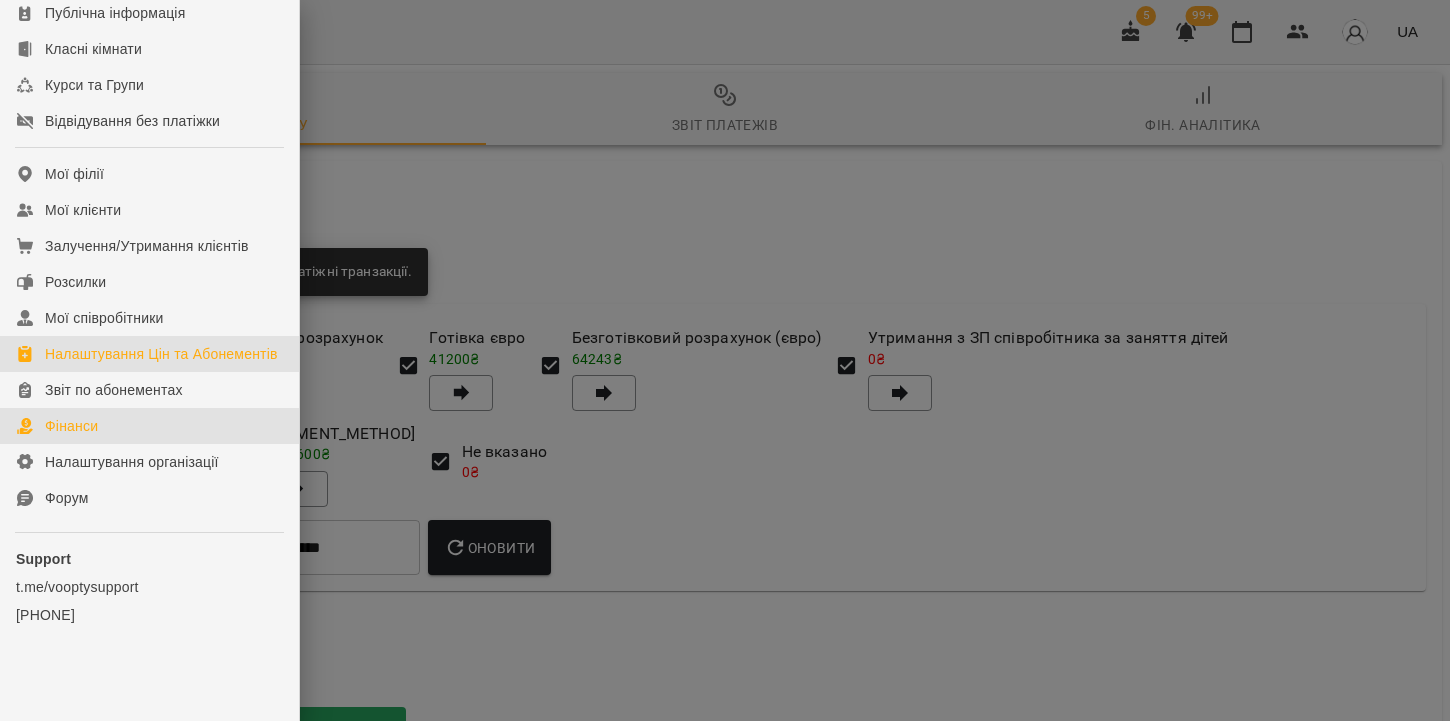 click on "Налаштування Цін та Абонементів" at bounding box center [161, 354] 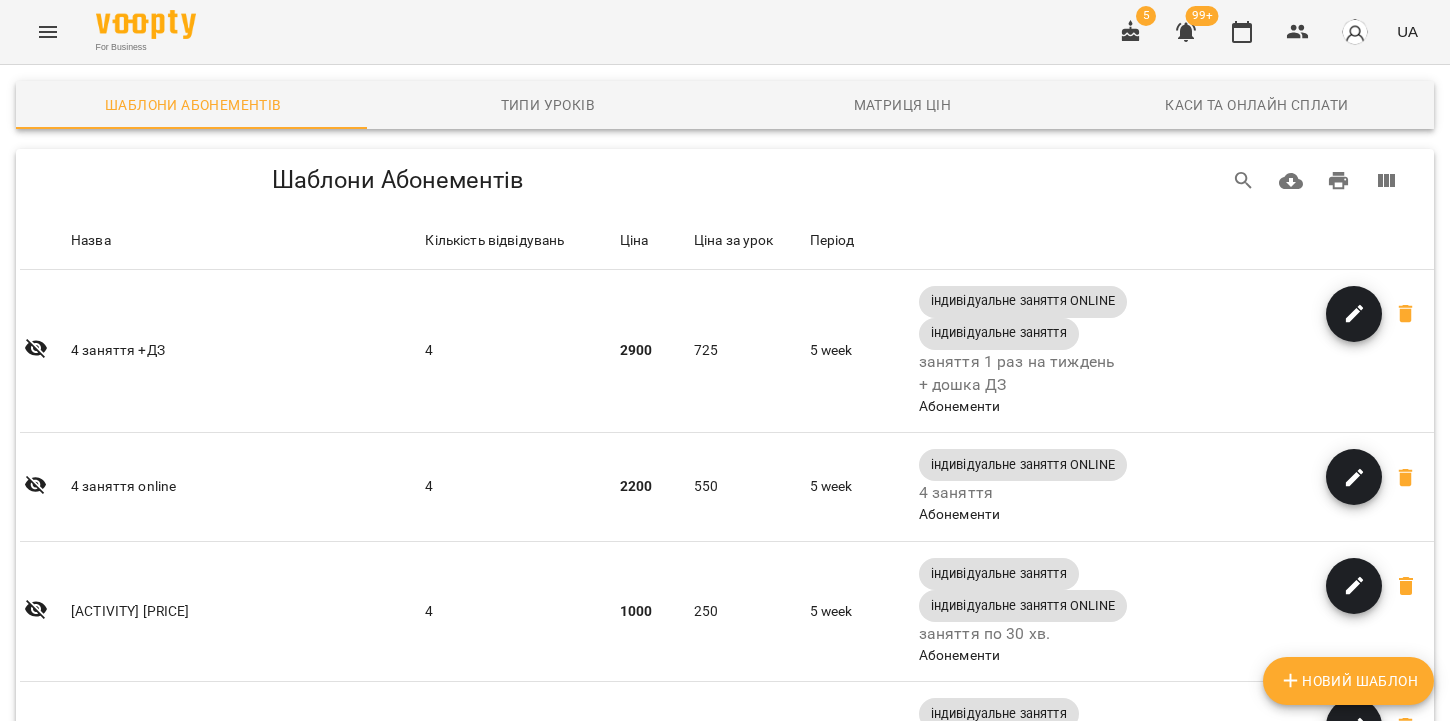 scroll, scrollTop: 5272, scrollLeft: 0, axis: vertical 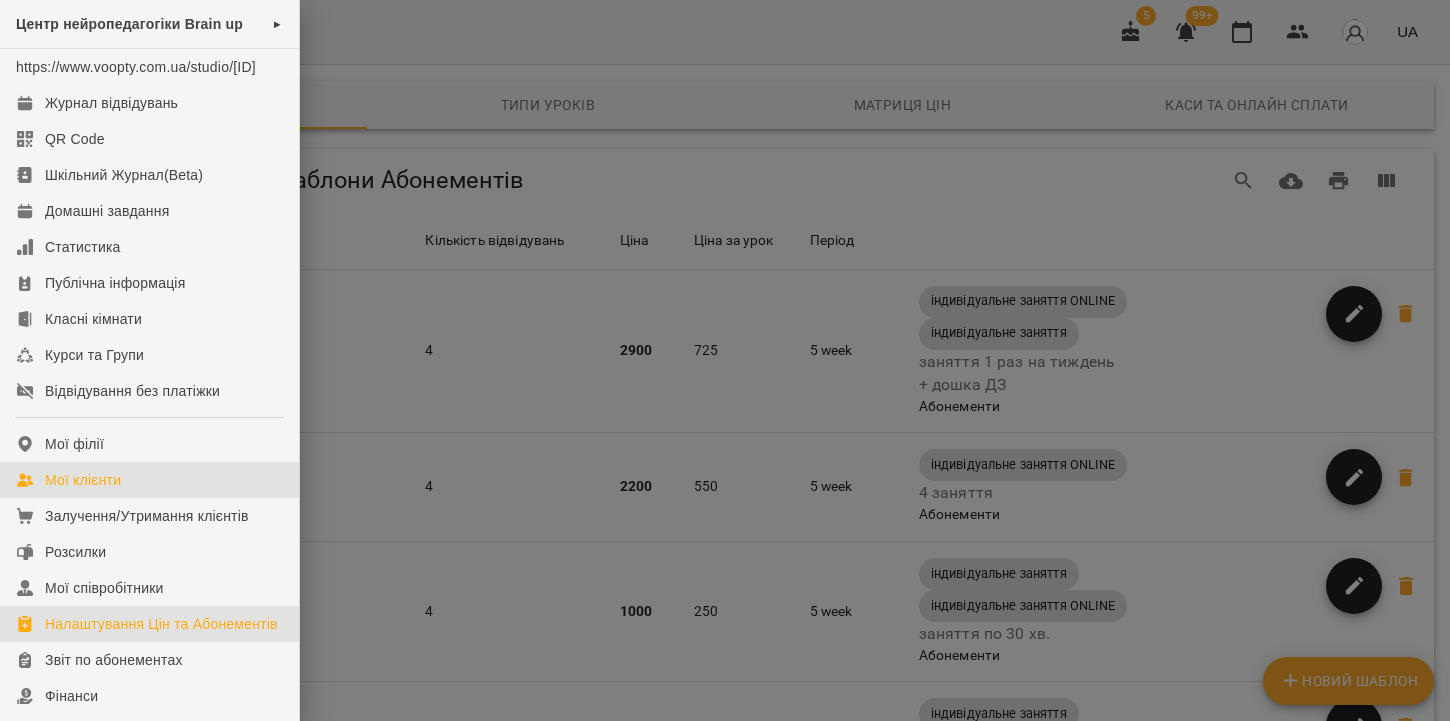click on "Мої клієнти" at bounding box center (83, 480) 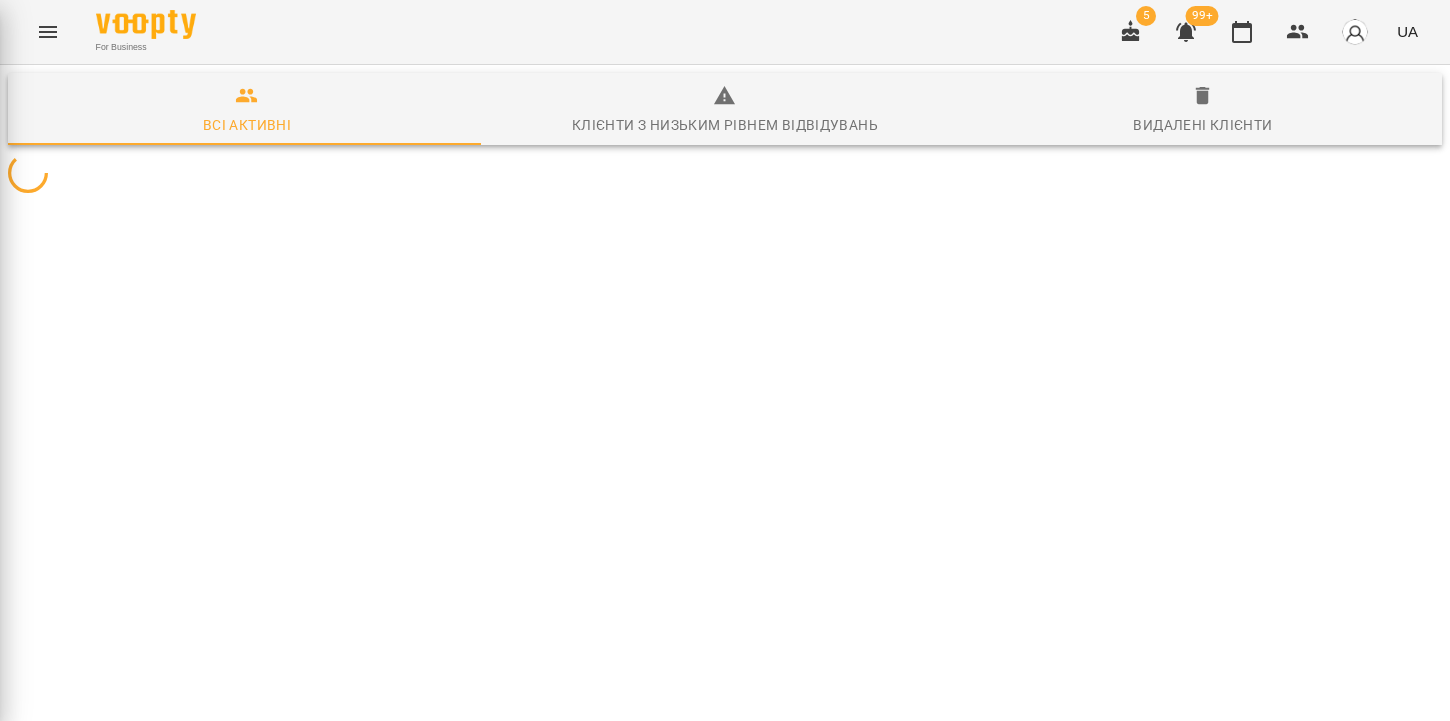 scroll, scrollTop: 0, scrollLeft: 0, axis: both 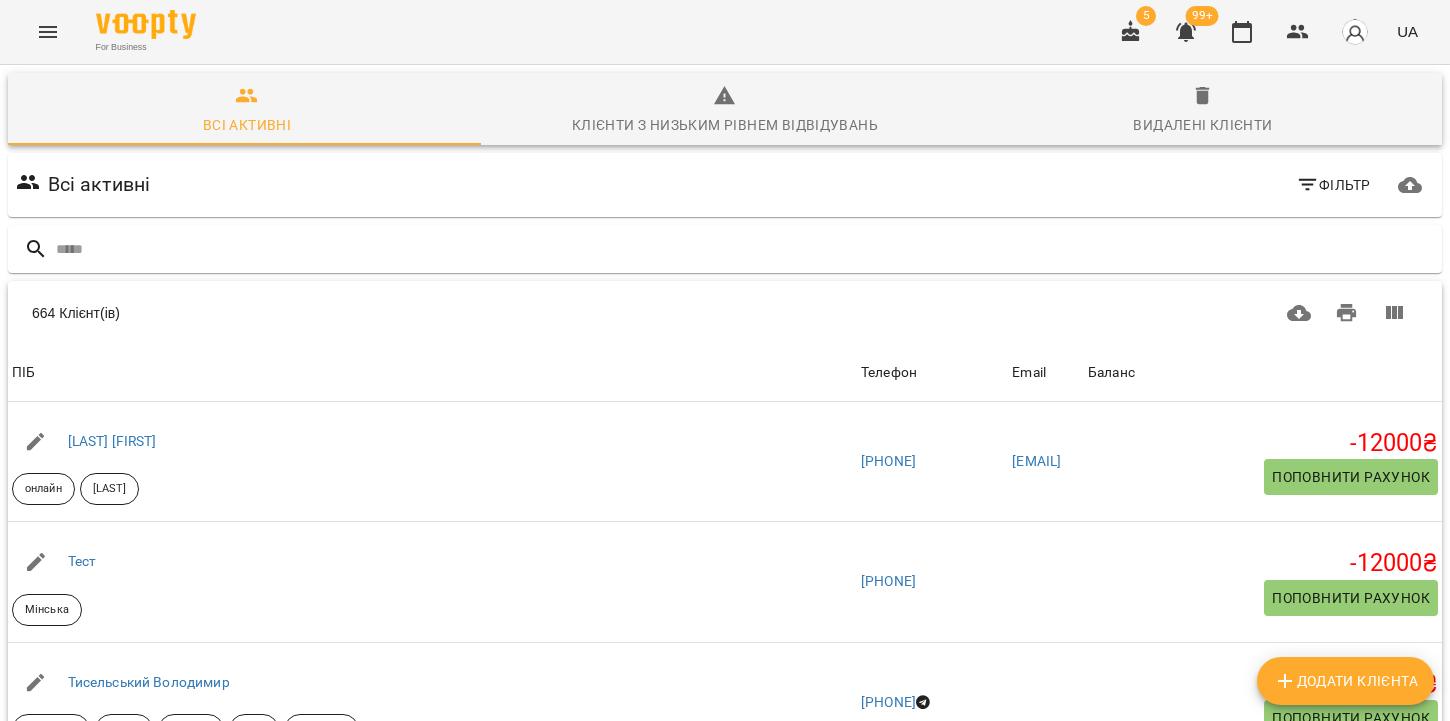 click 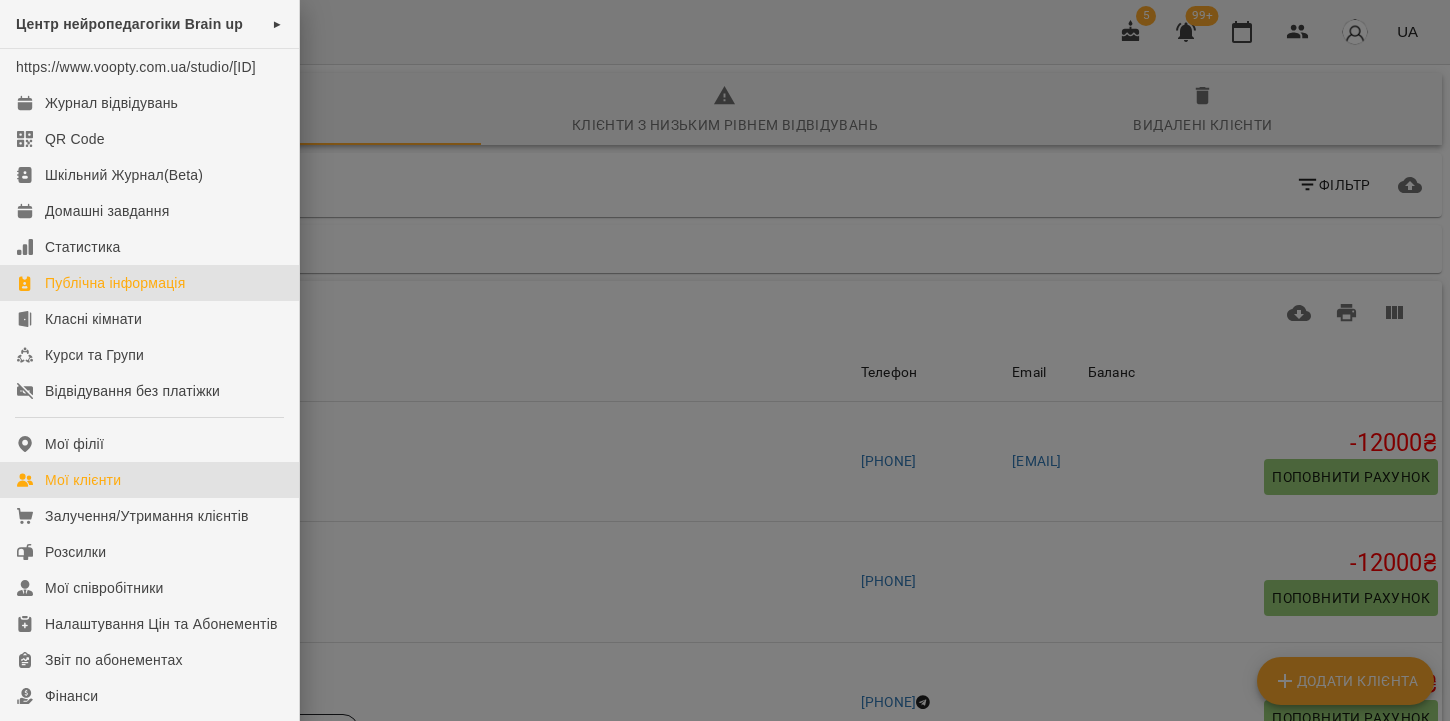 click on "Публічна інформація" at bounding box center (115, 283) 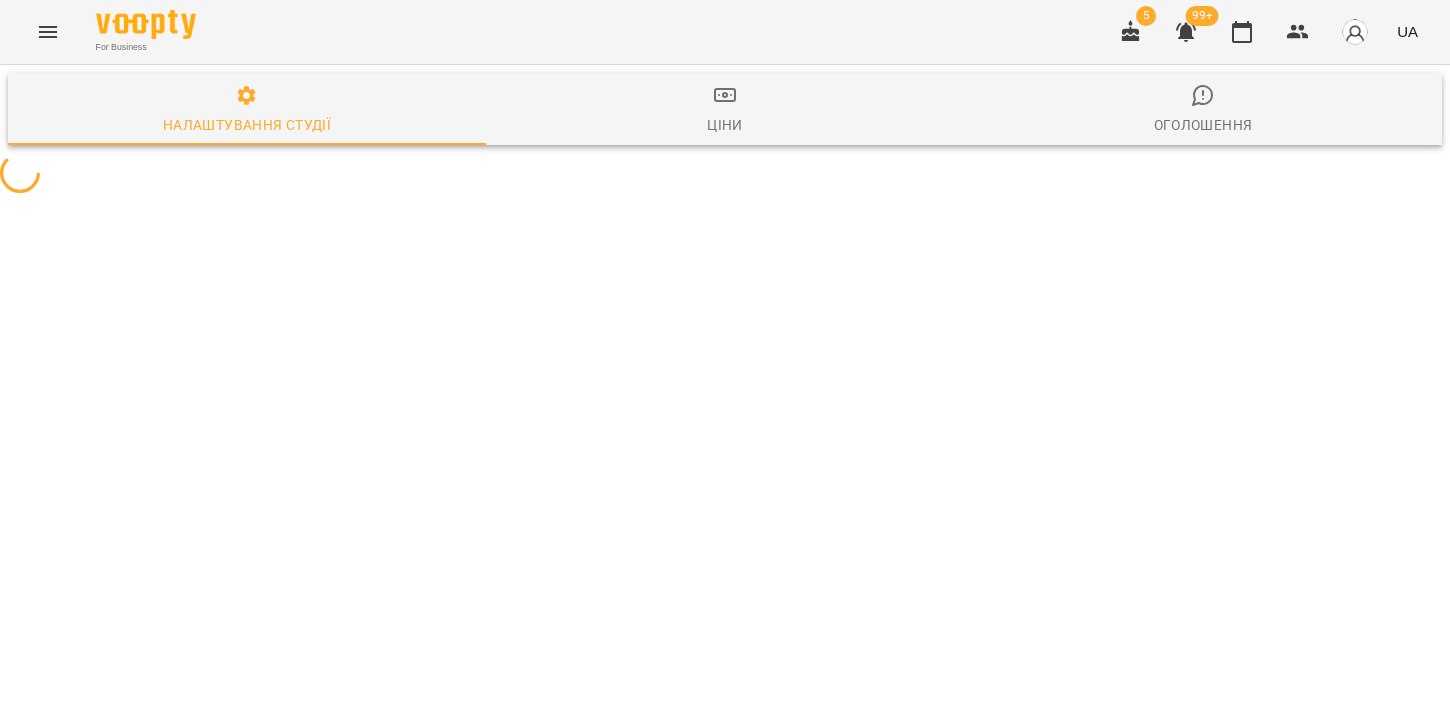 select on "**" 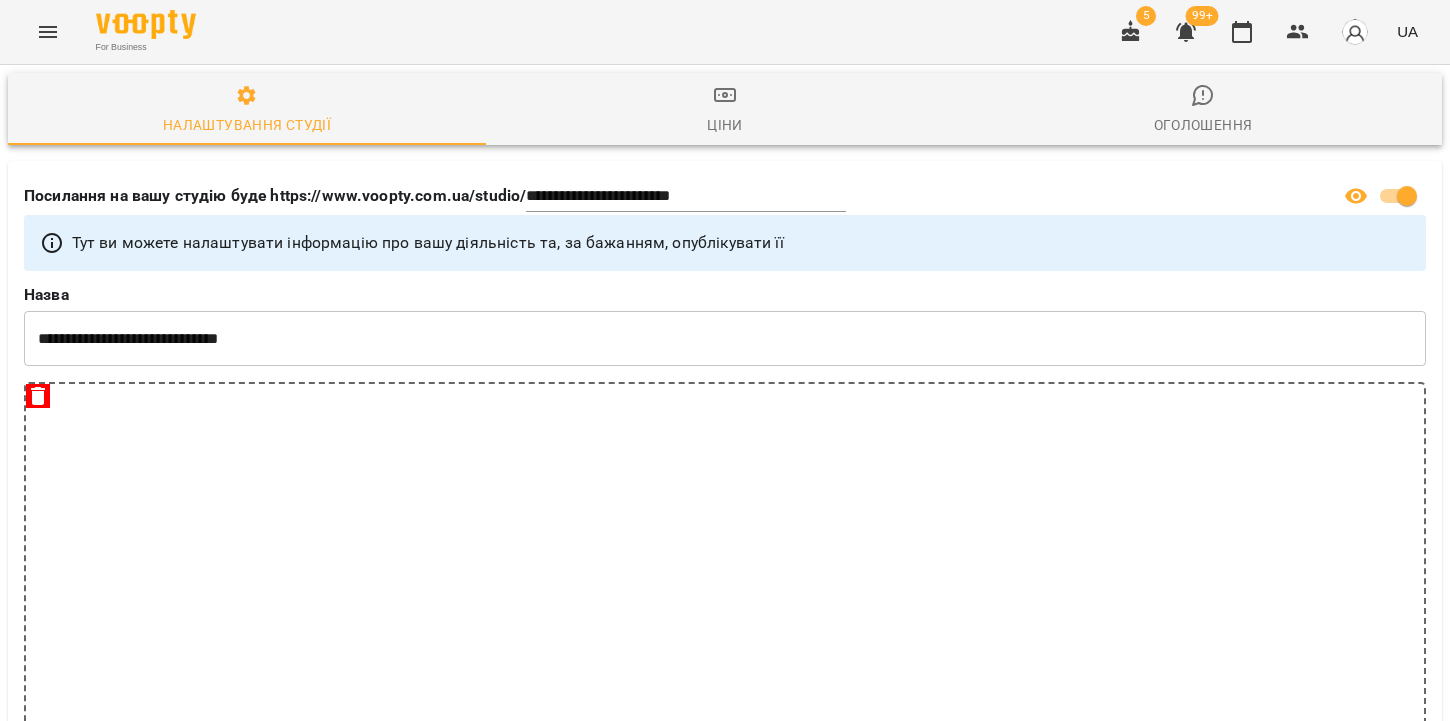 scroll, scrollTop: 2597, scrollLeft: 0, axis: vertical 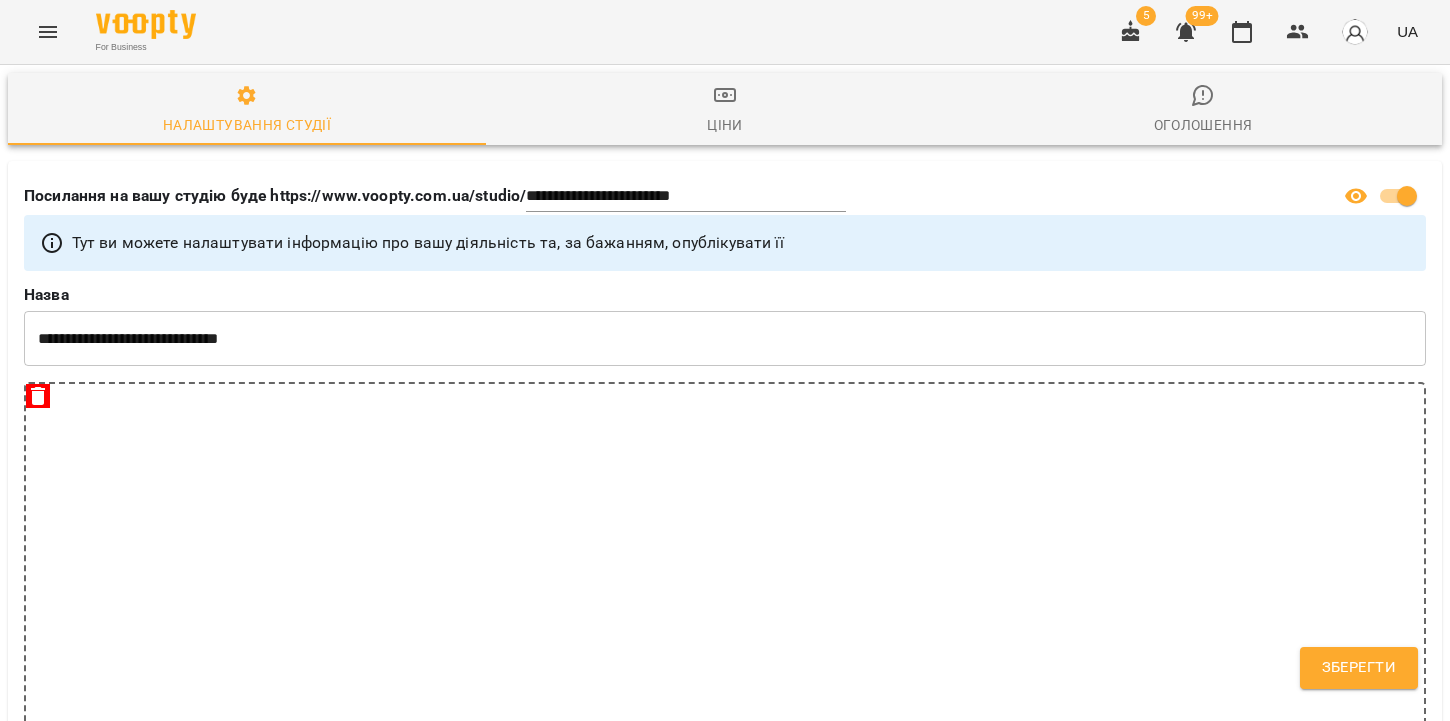 type on "**********" 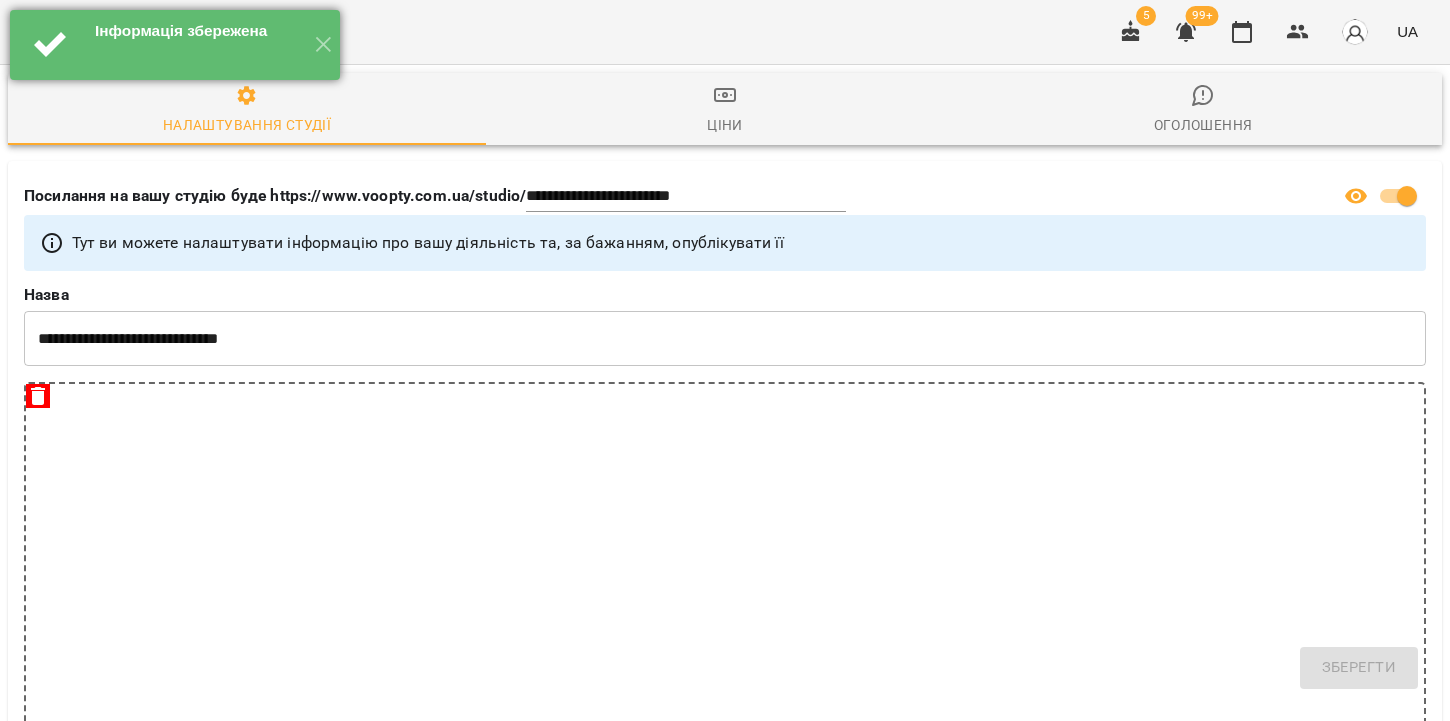 select on "**" 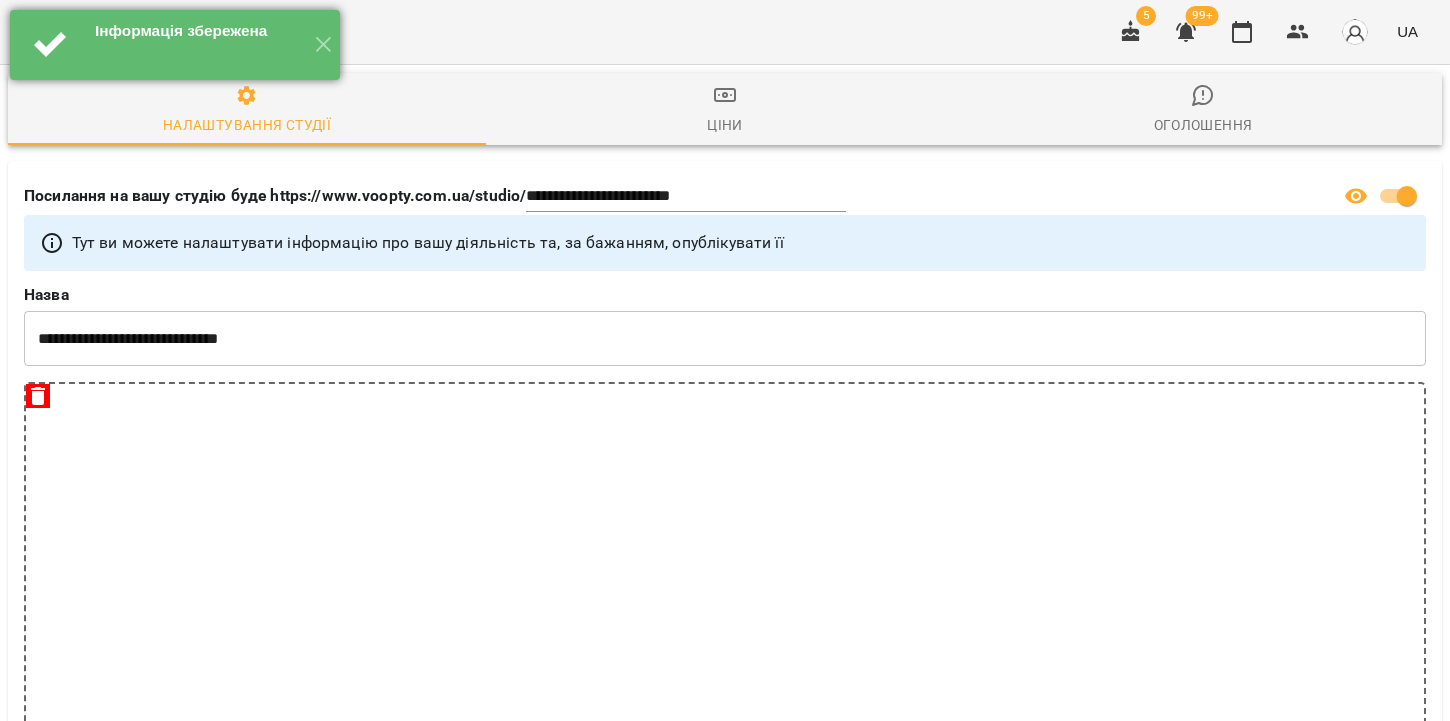 scroll, scrollTop: 3730, scrollLeft: 0, axis: vertical 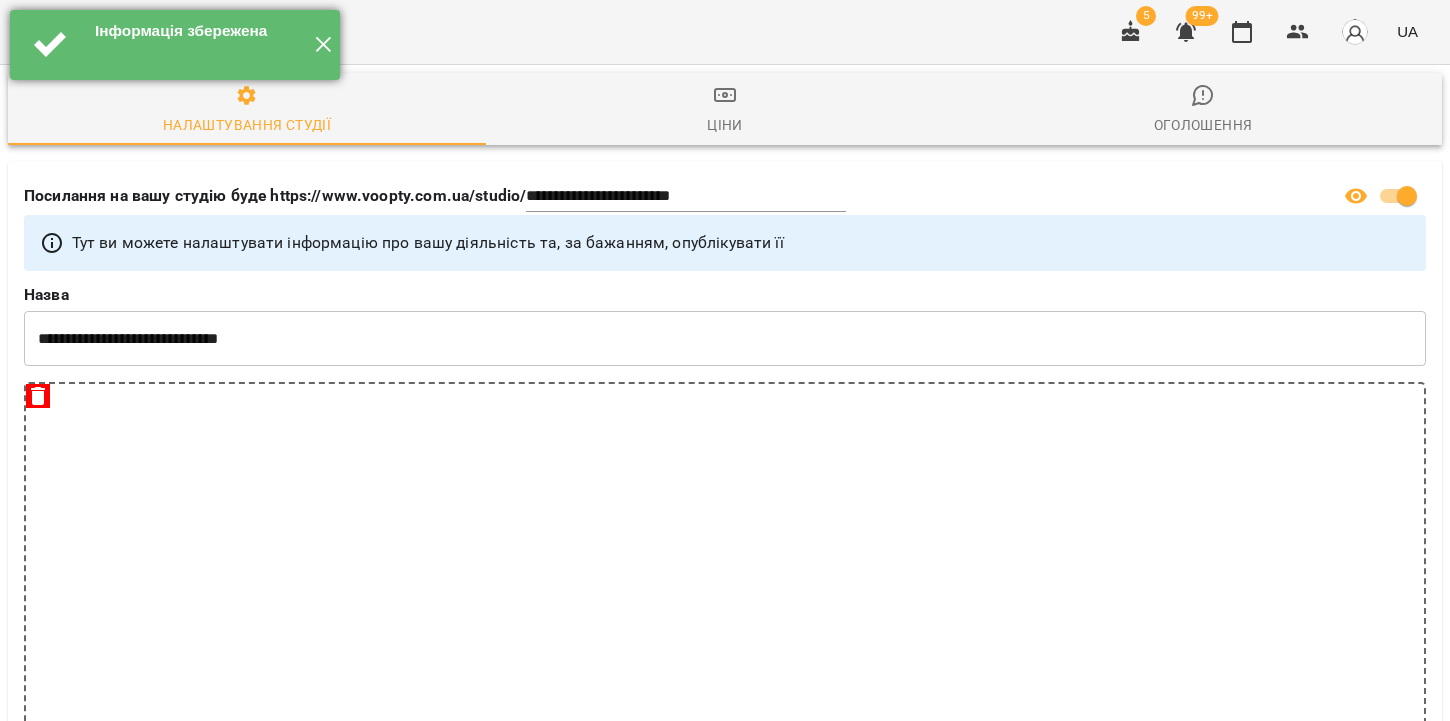 click on "✕" at bounding box center (323, 45) 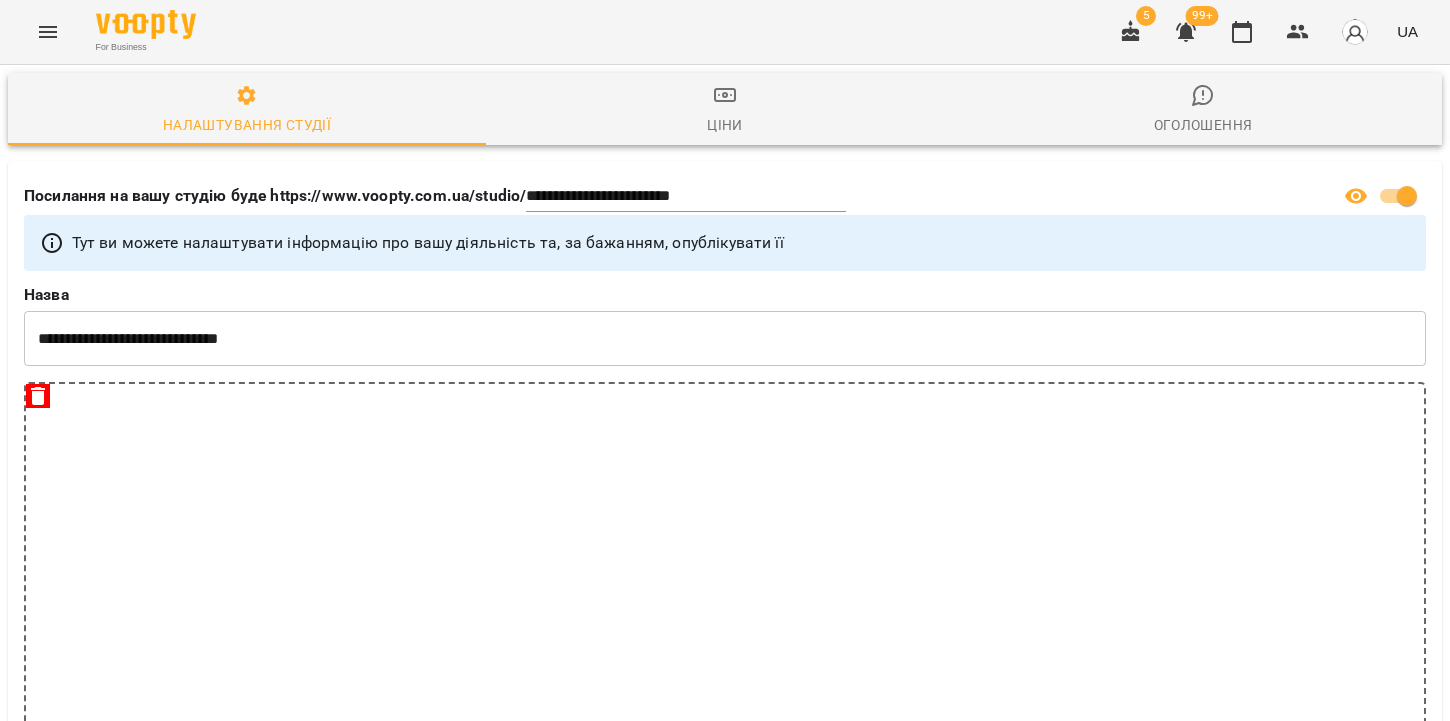 click 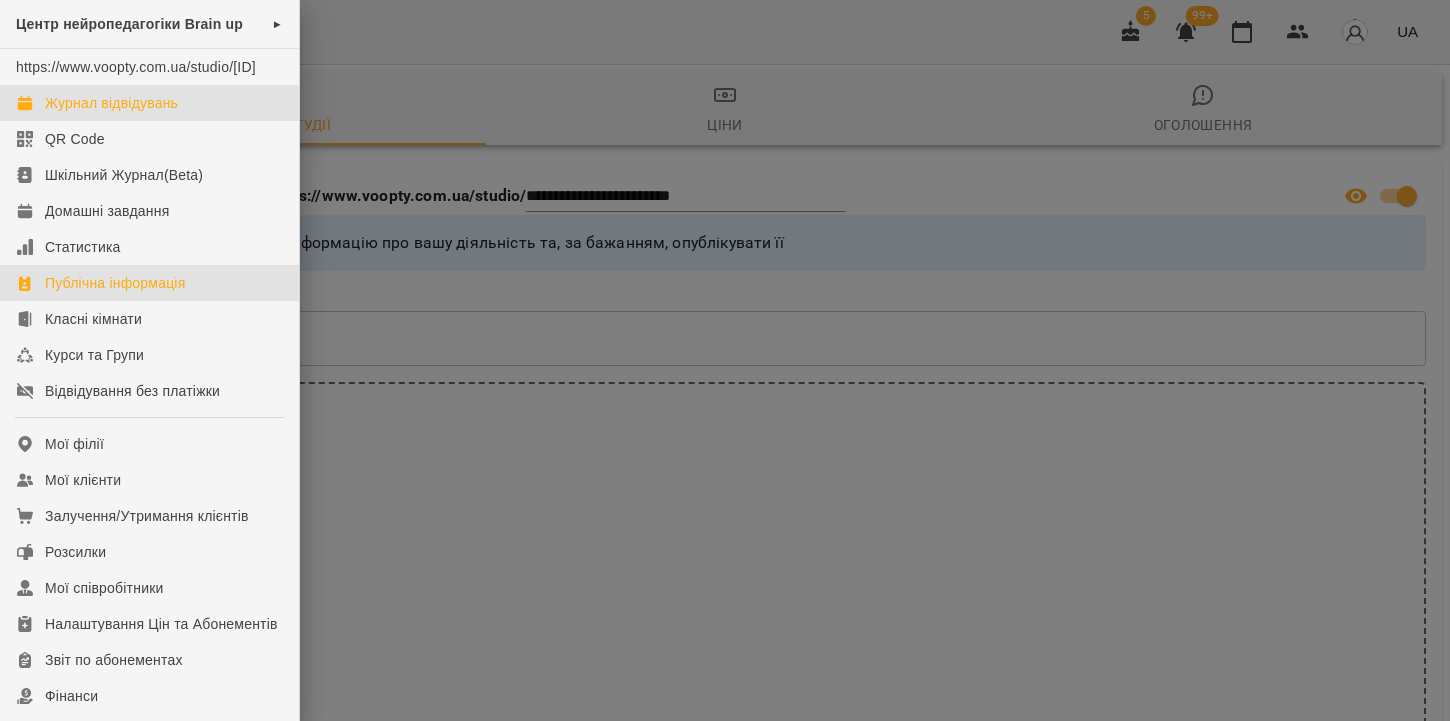 click on "Журнал відвідувань" at bounding box center (149, 103) 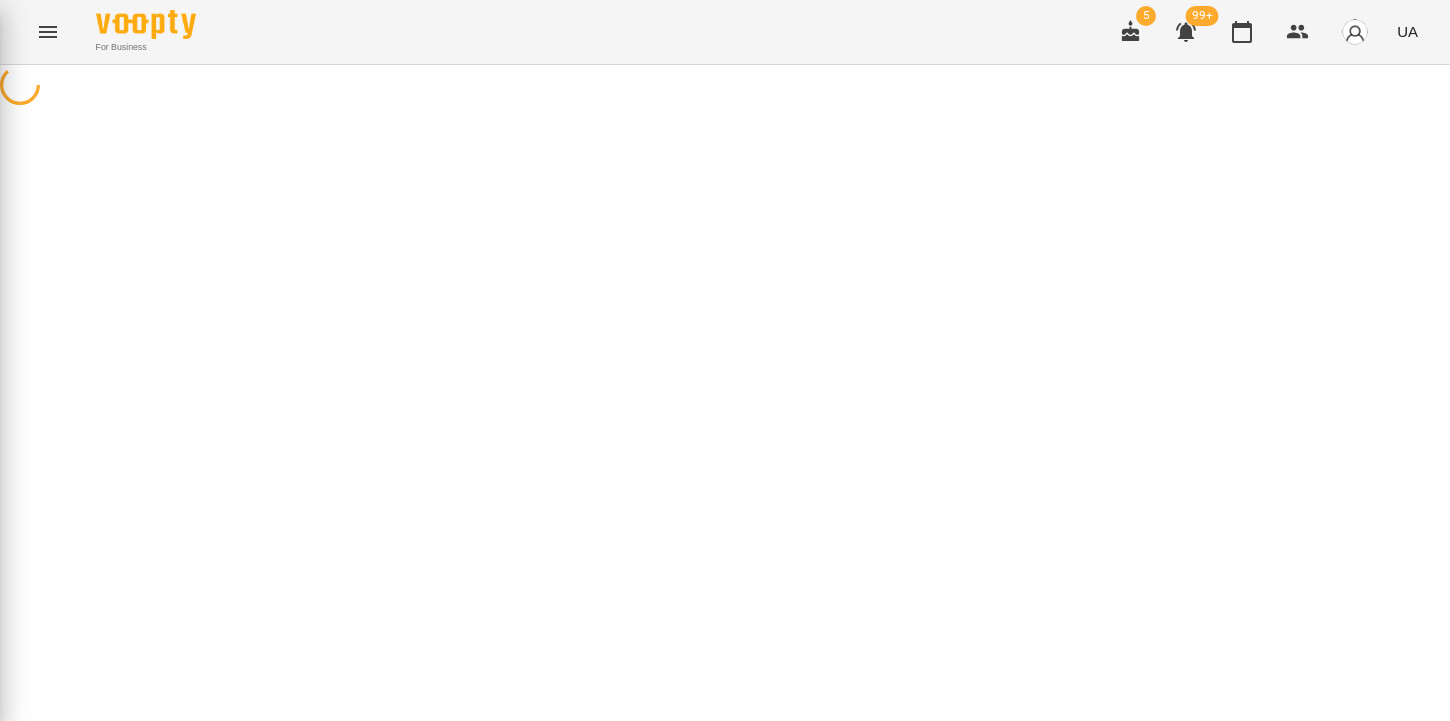 scroll, scrollTop: 0, scrollLeft: 0, axis: both 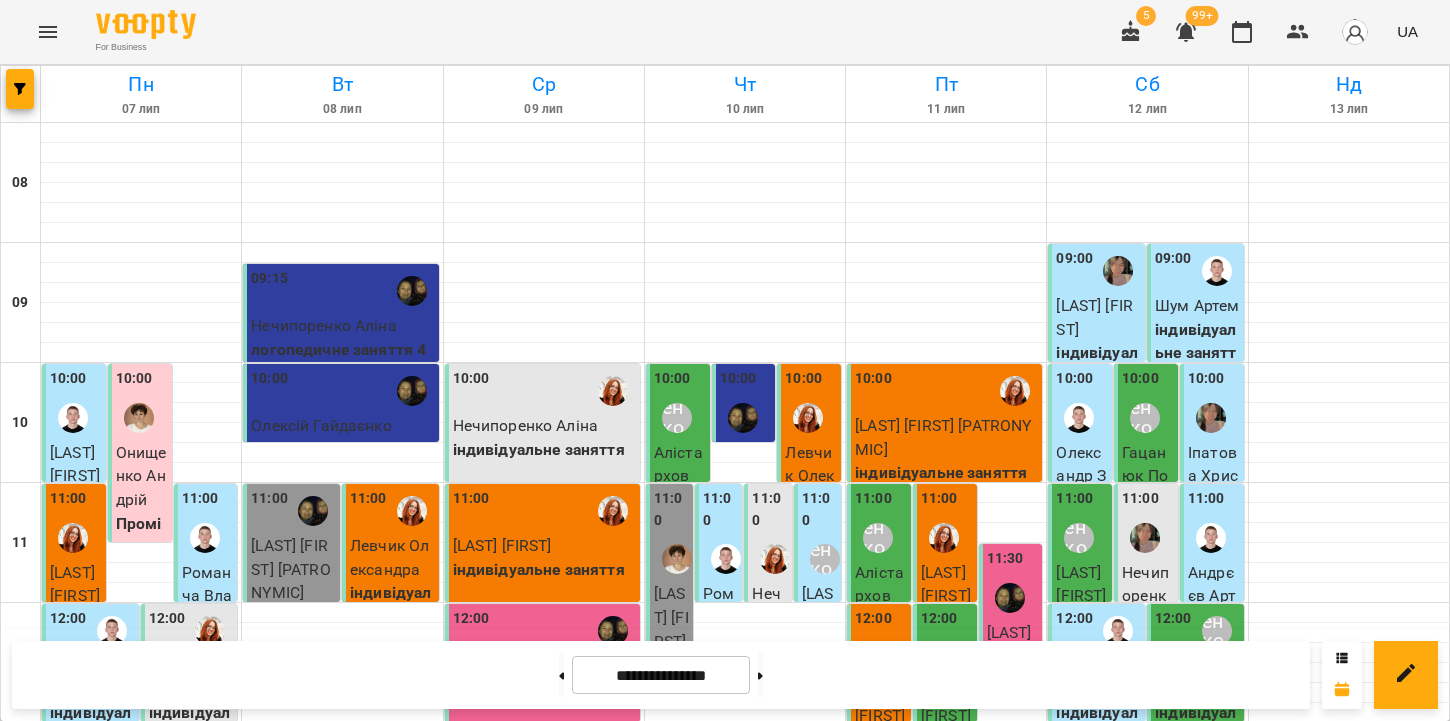 click 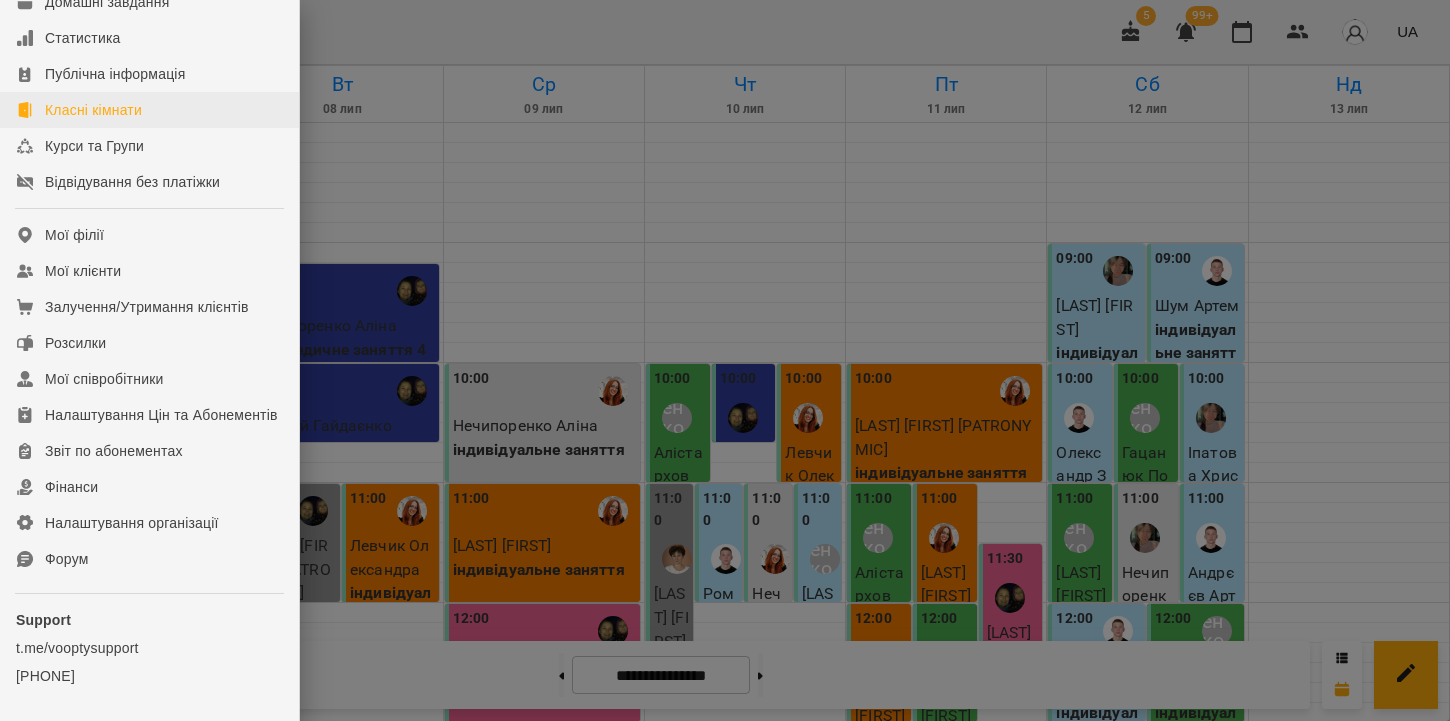 scroll, scrollTop: 227, scrollLeft: 0, axis: vertical 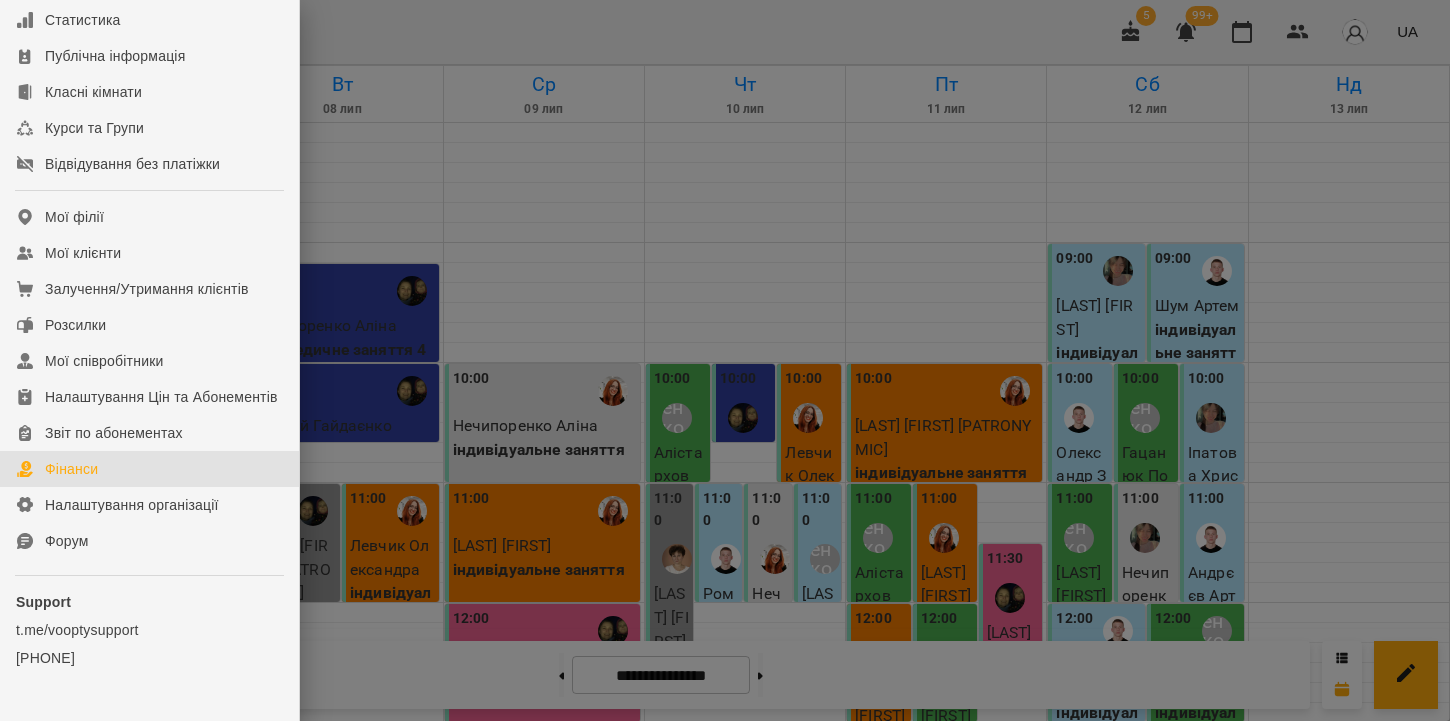click on "Фінанси" at bounding box center (71, 469) 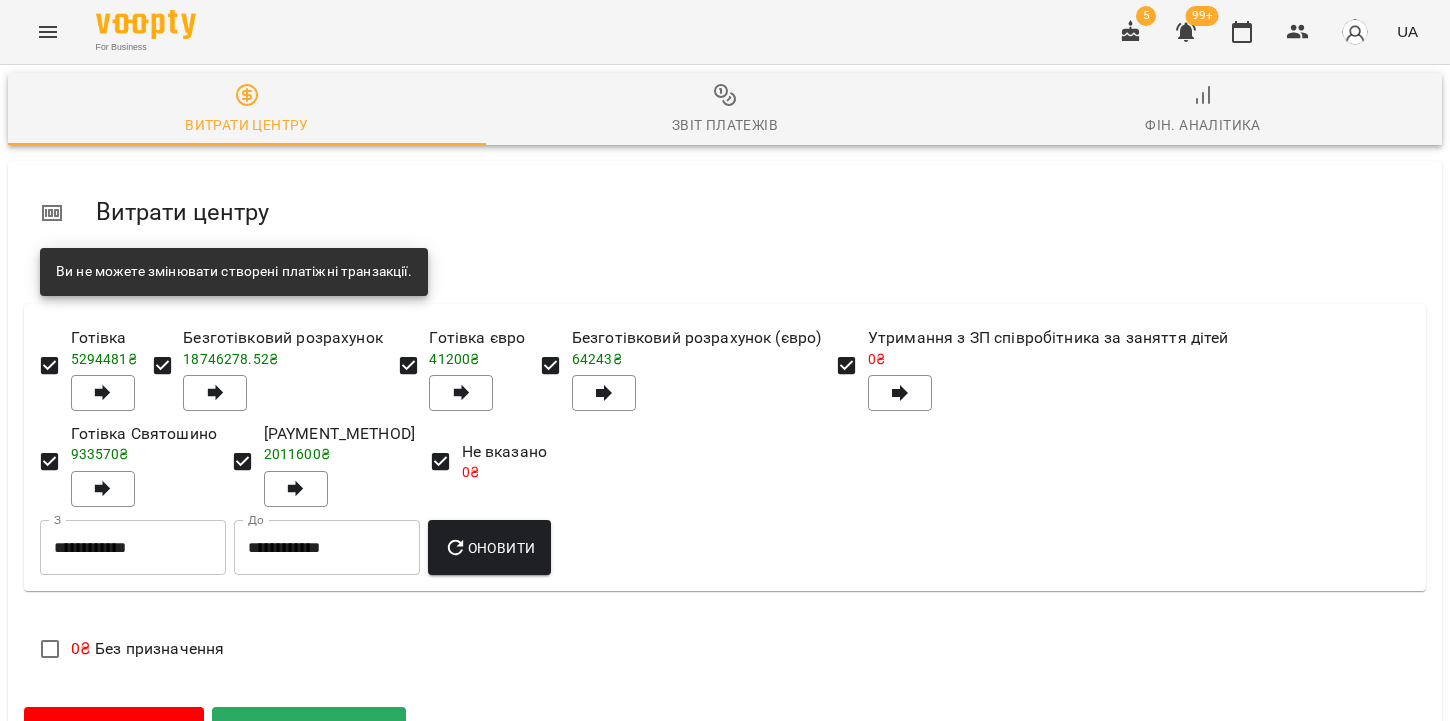 scroll, scrollTop: 0, scrollLeft: 0, axis: both 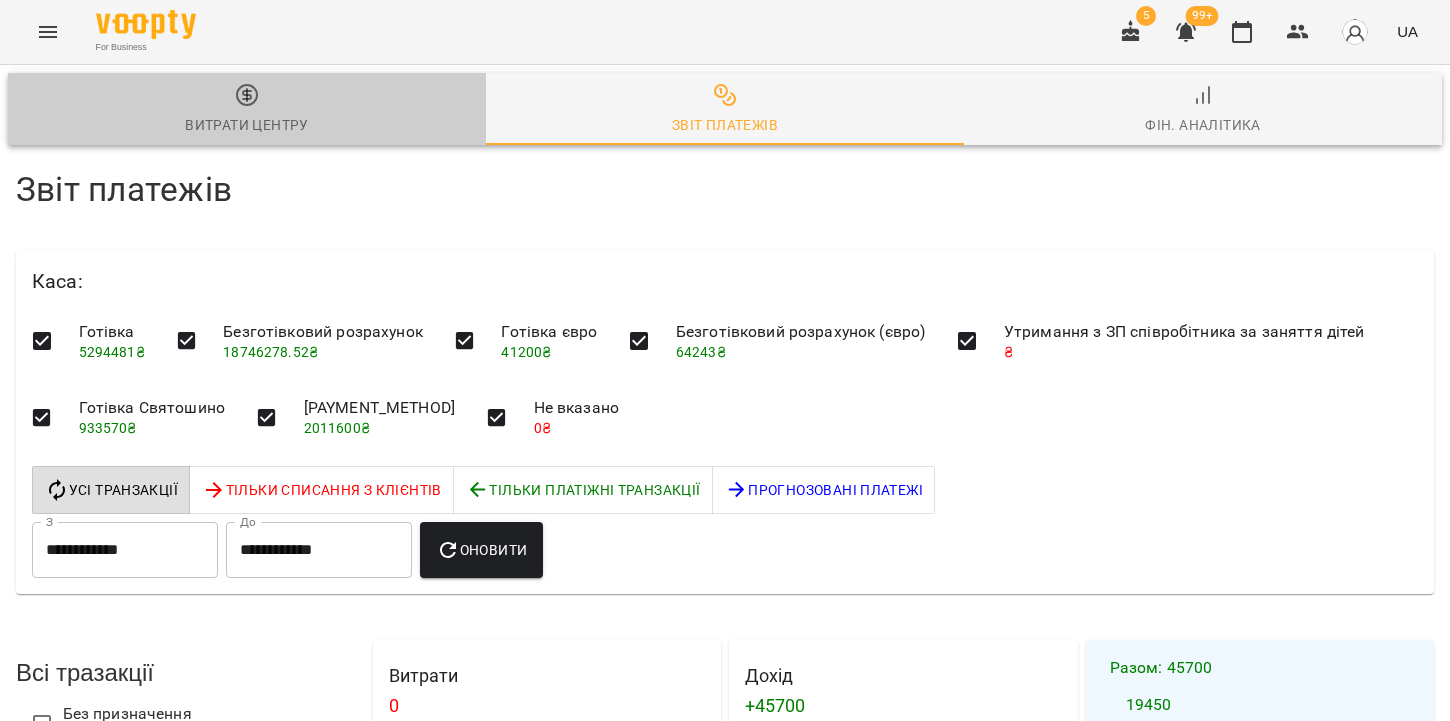 click on "Витрати центру" at bounding box center (247, 110) 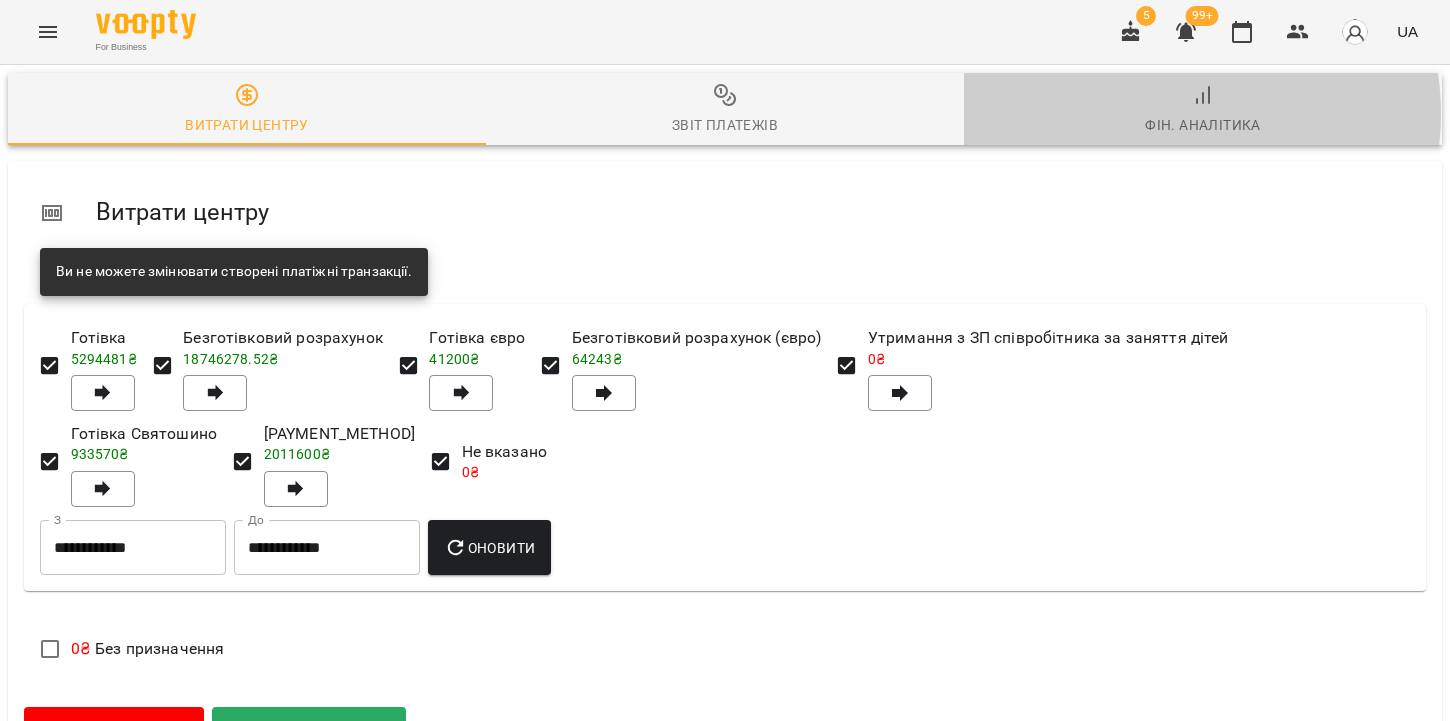 click on "Фін. Аналітика" at bounding box center (1203, 125) 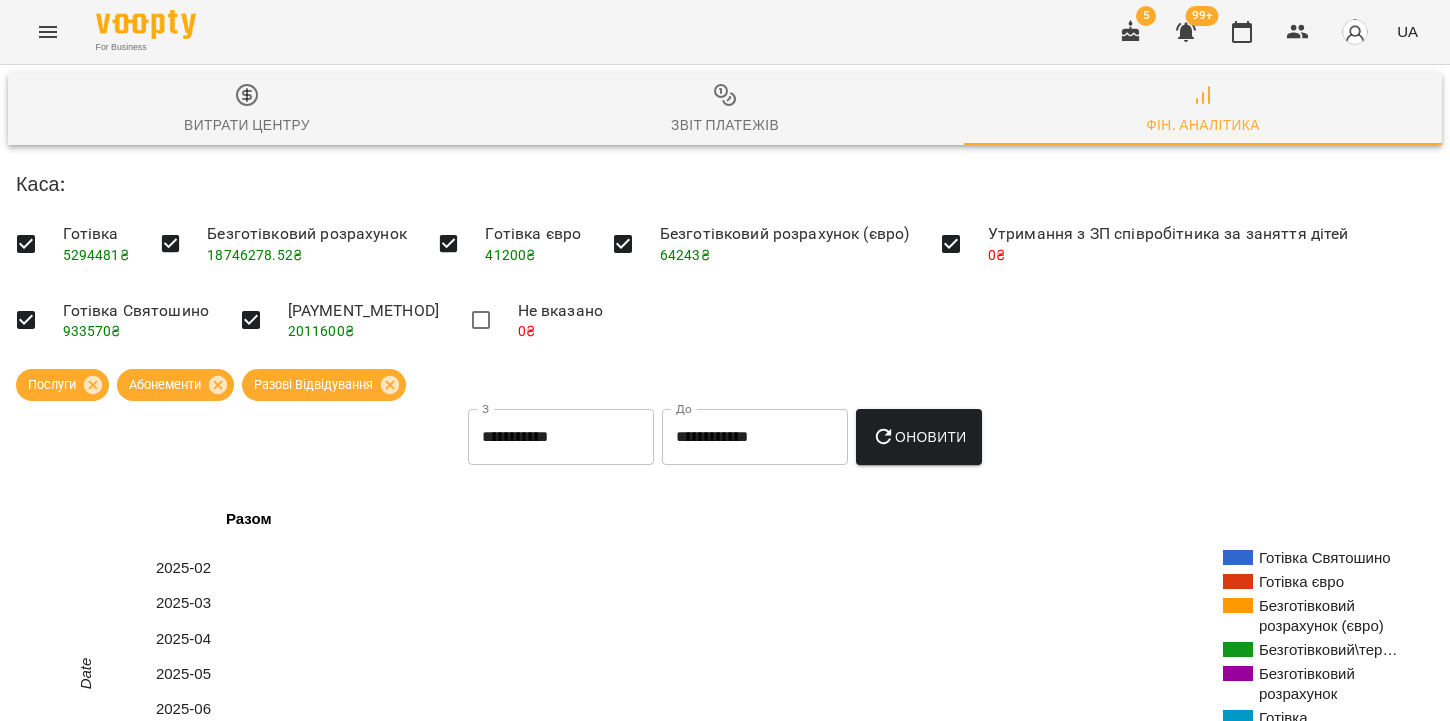 scroll, scrollTop: 667, scrollLeft: 0, axis: vertical 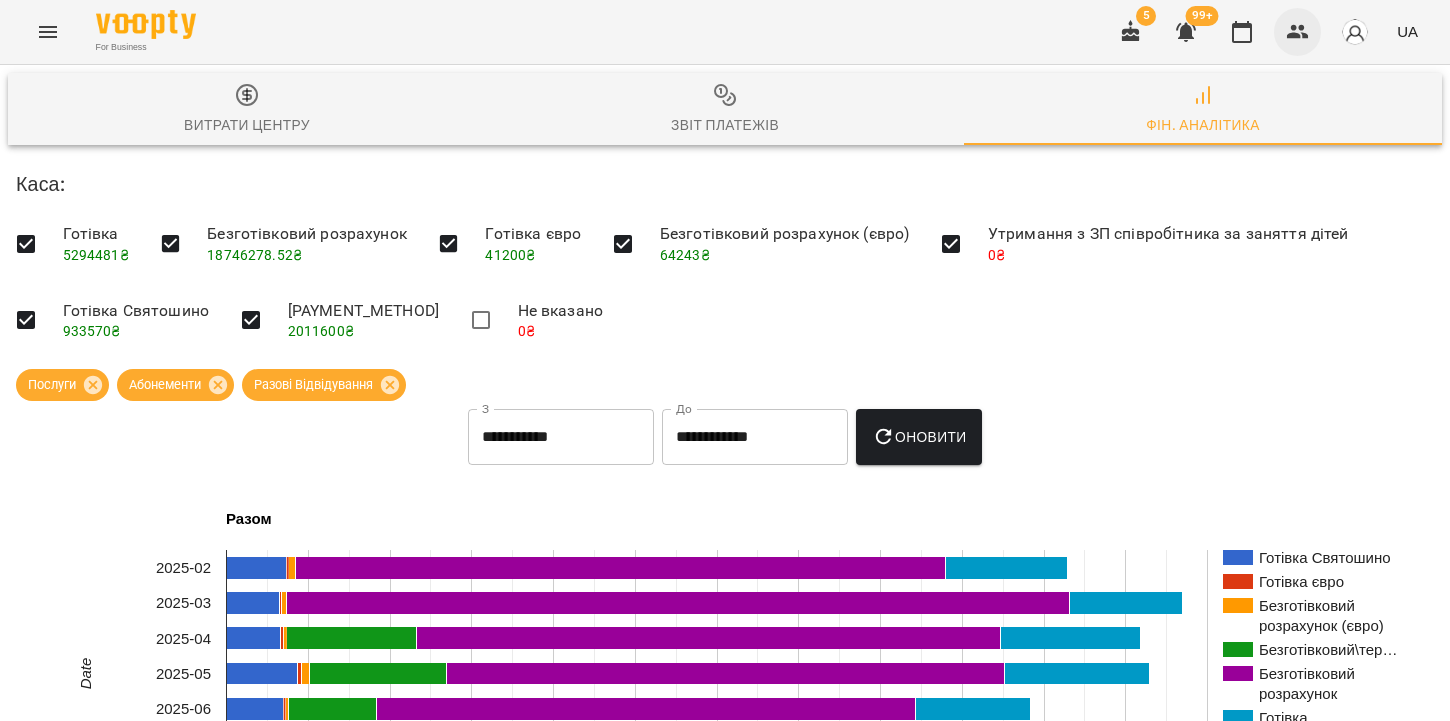 click 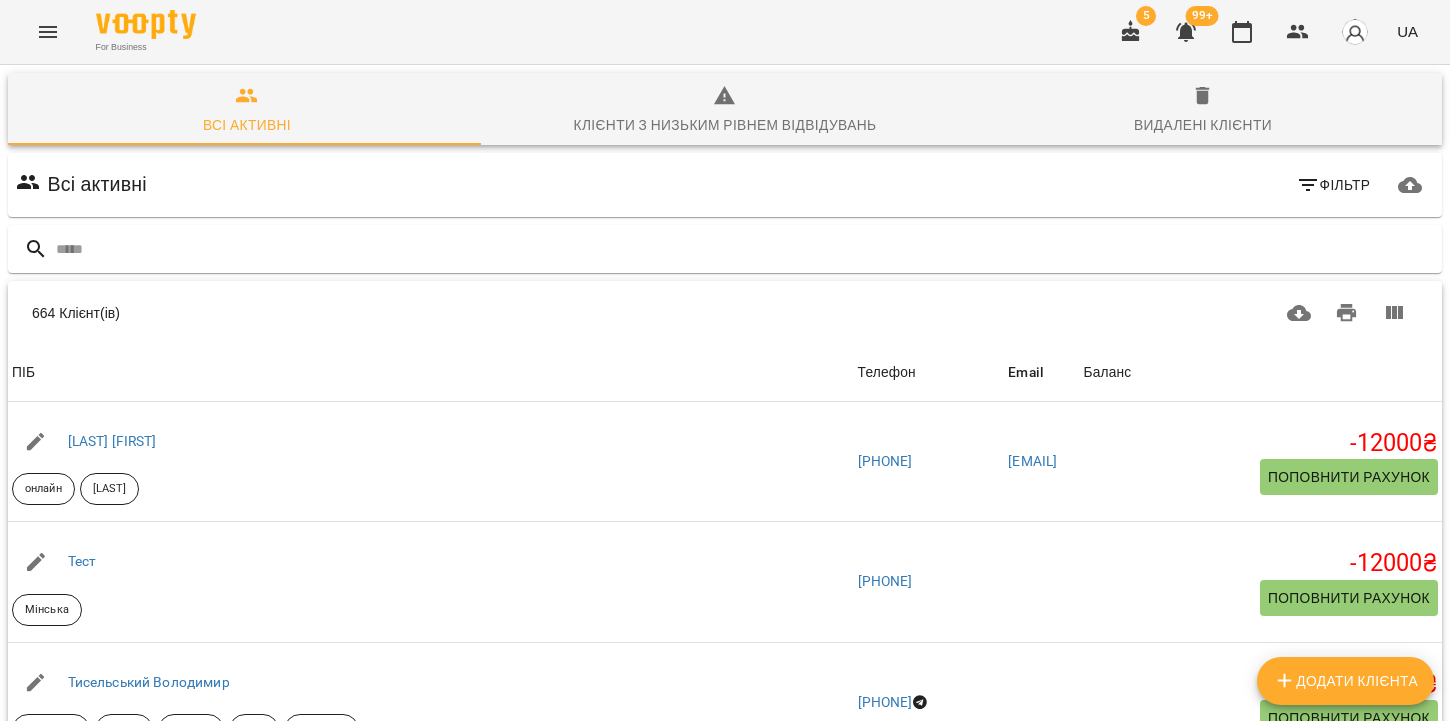 click on "Клієнти з низьким рівнем відвідувань" at bounding box center [725, 125] 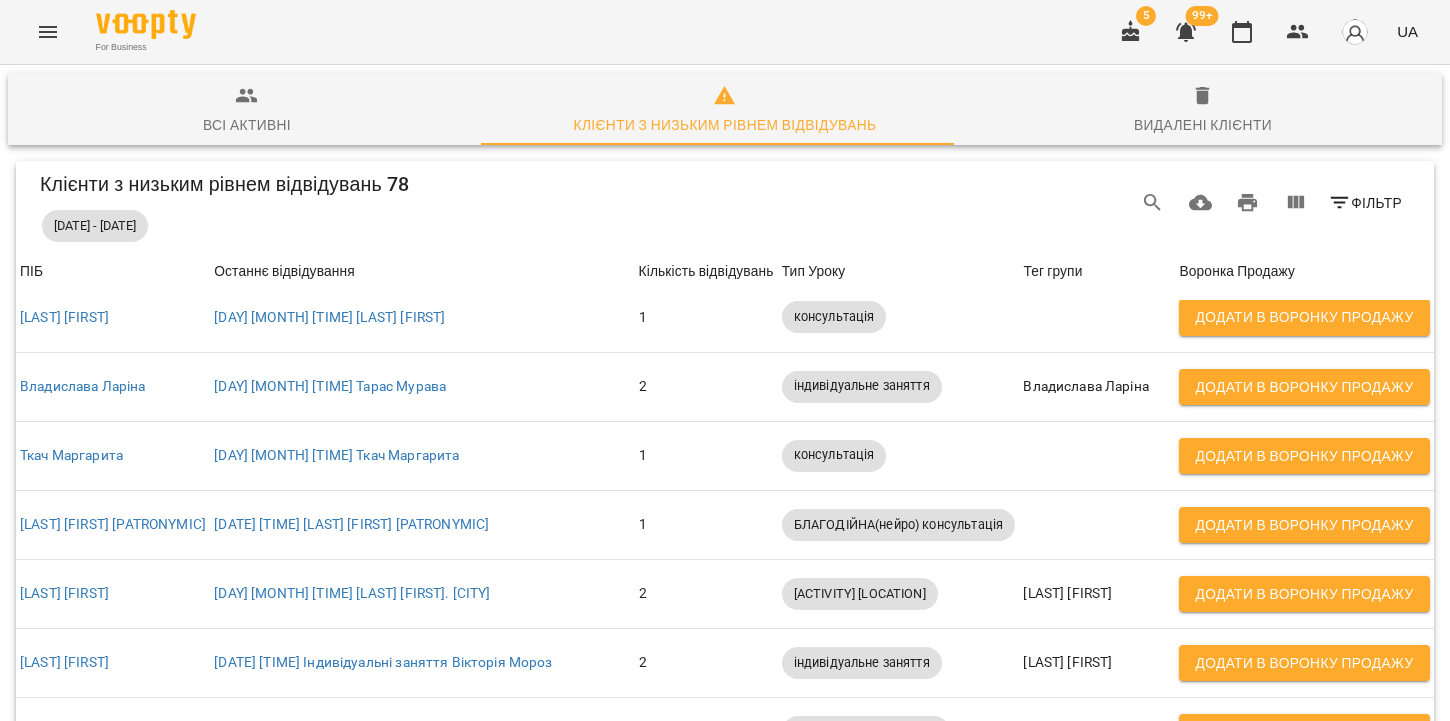scroll, scrollTop: 3326, scrollLeft: 0, axis: vertical 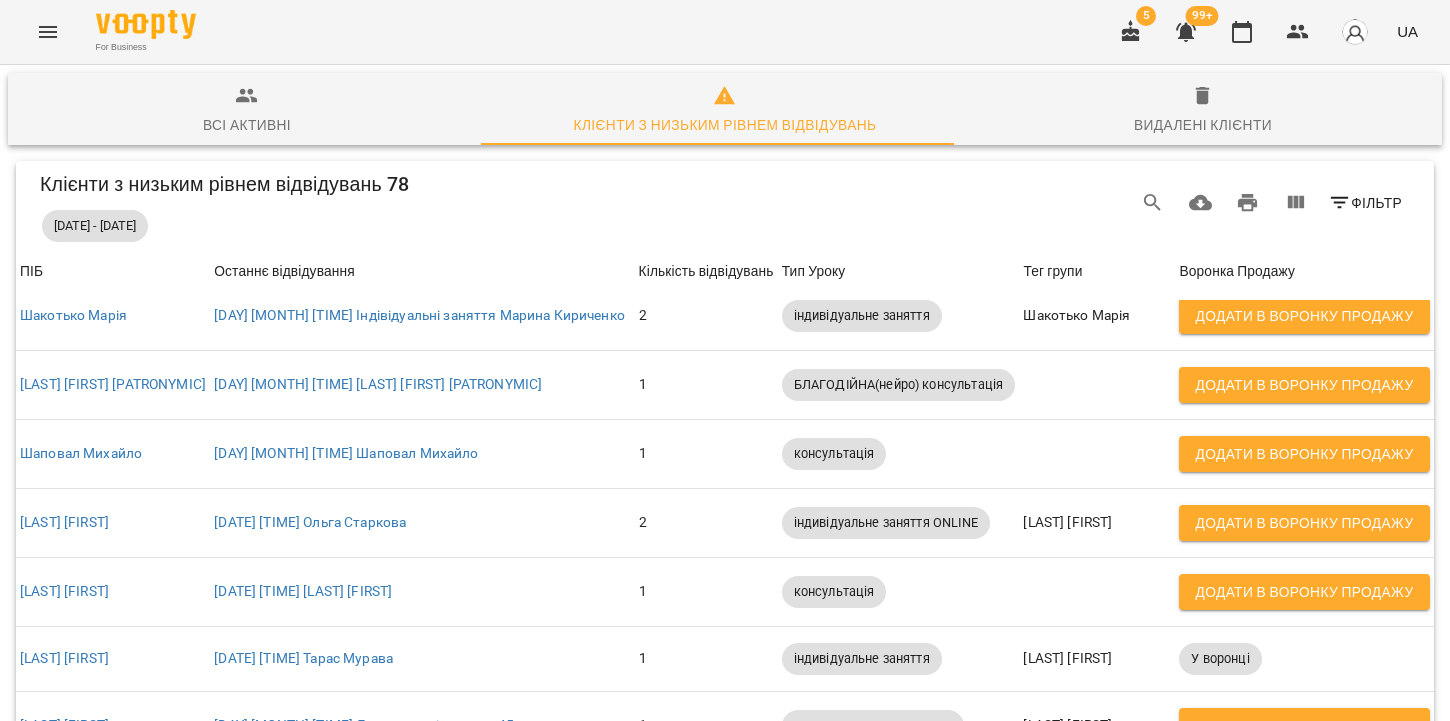 click 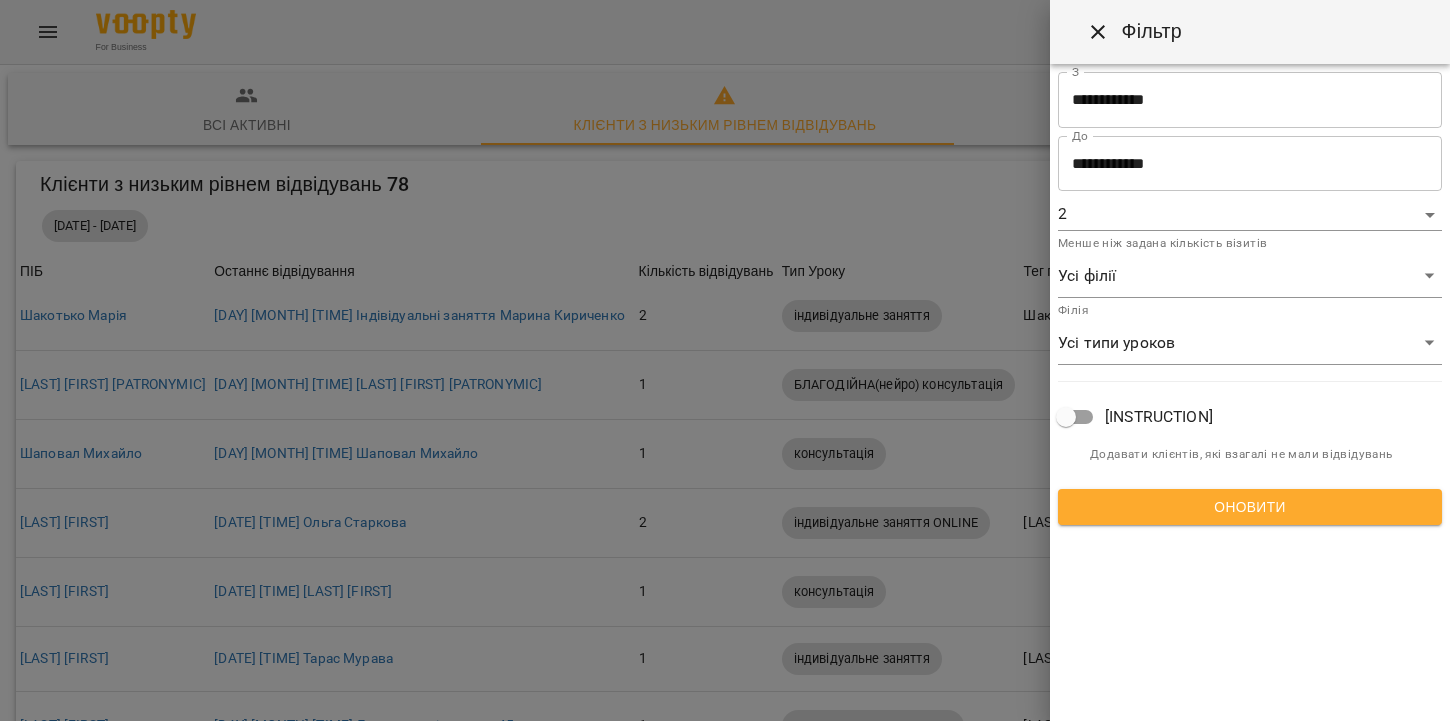 click at bounding box center (725, 360) 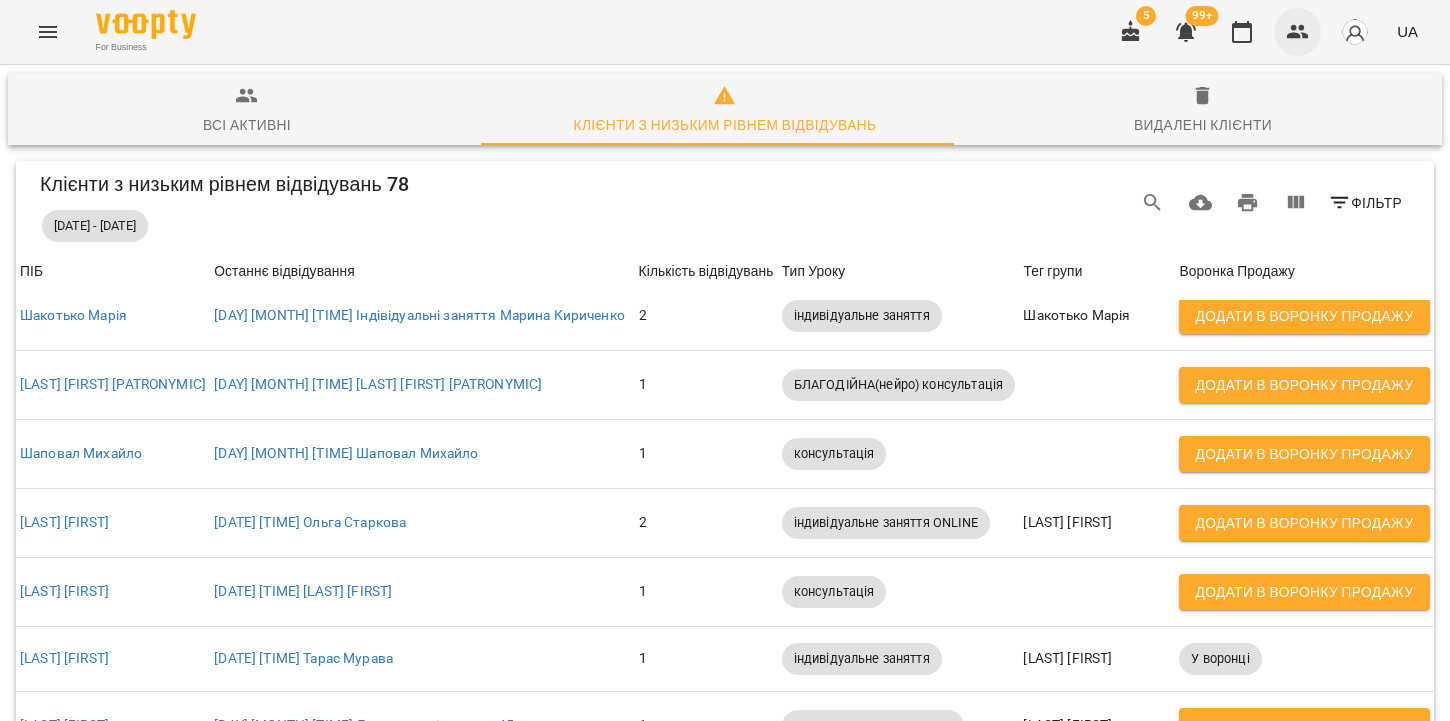 click 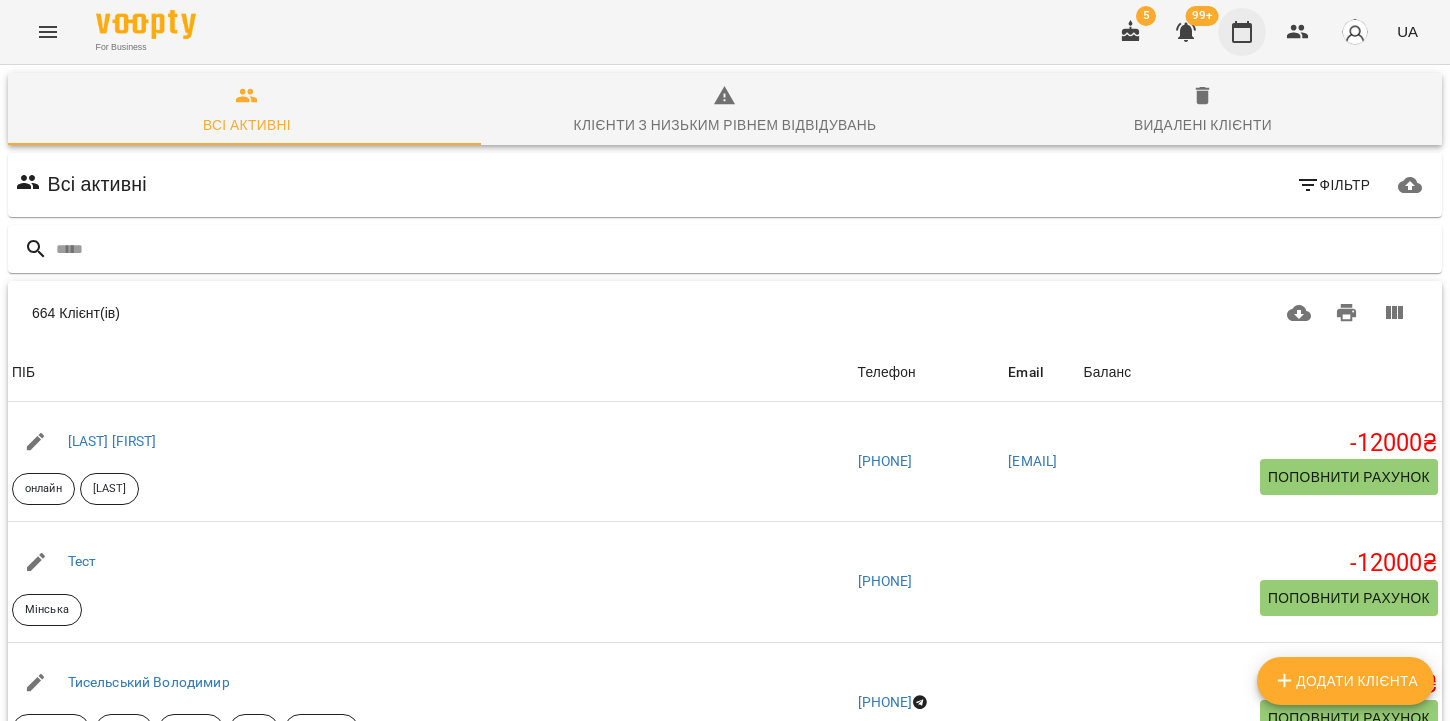 click 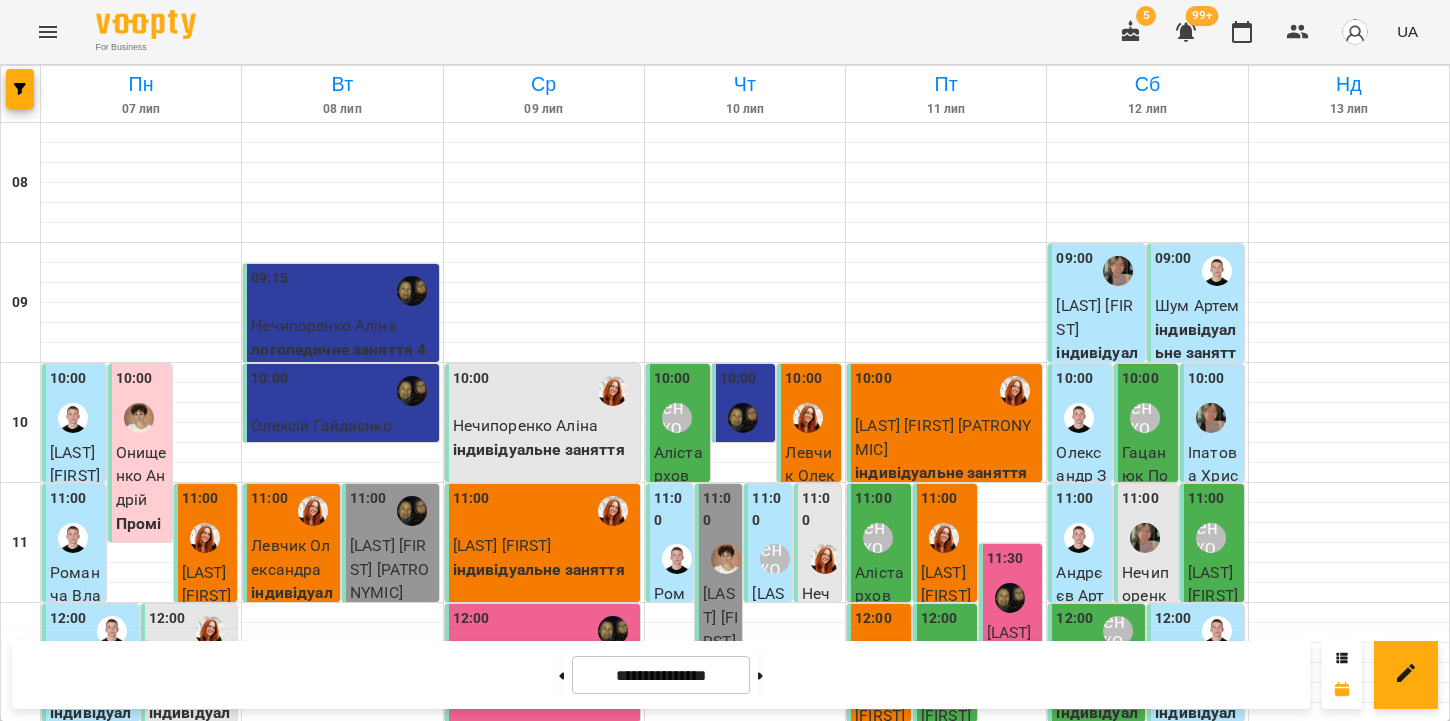 click 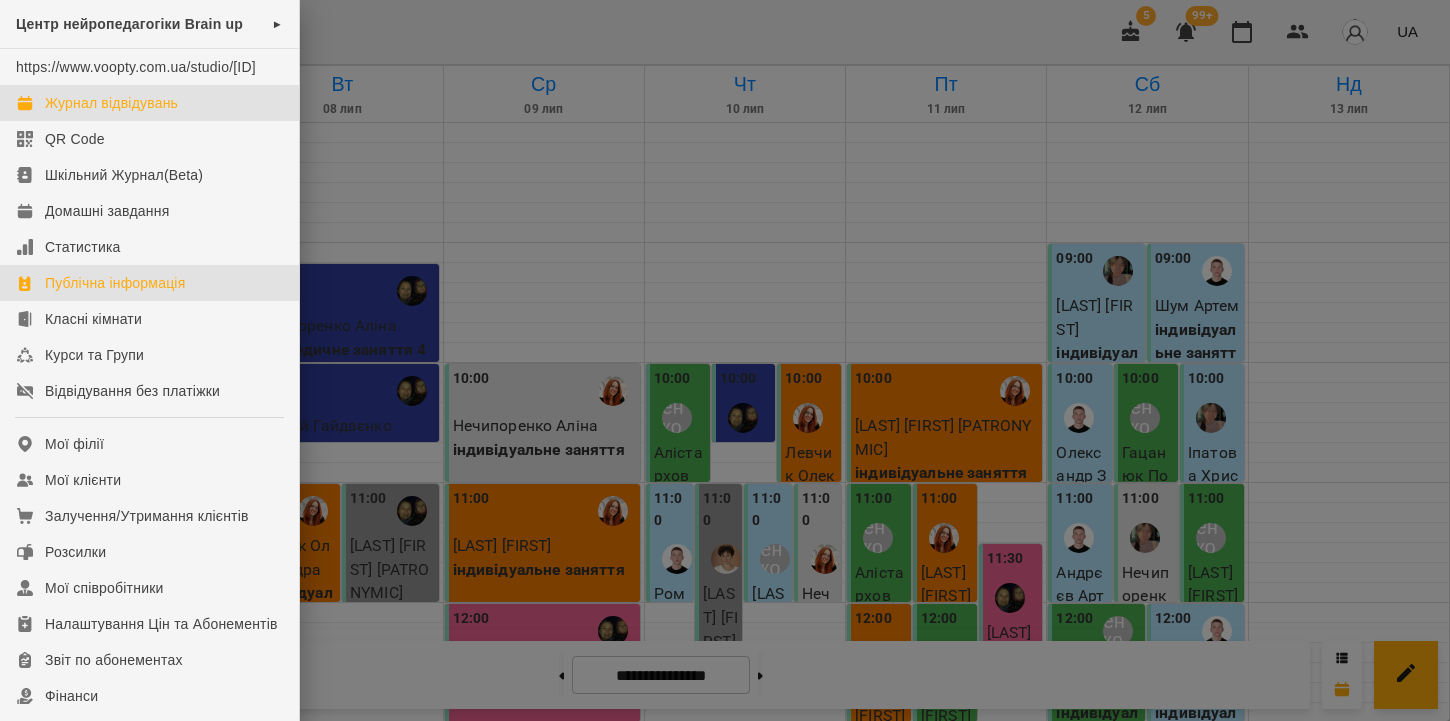 click on "Публічна інформація" at bounding box center [115, 283] 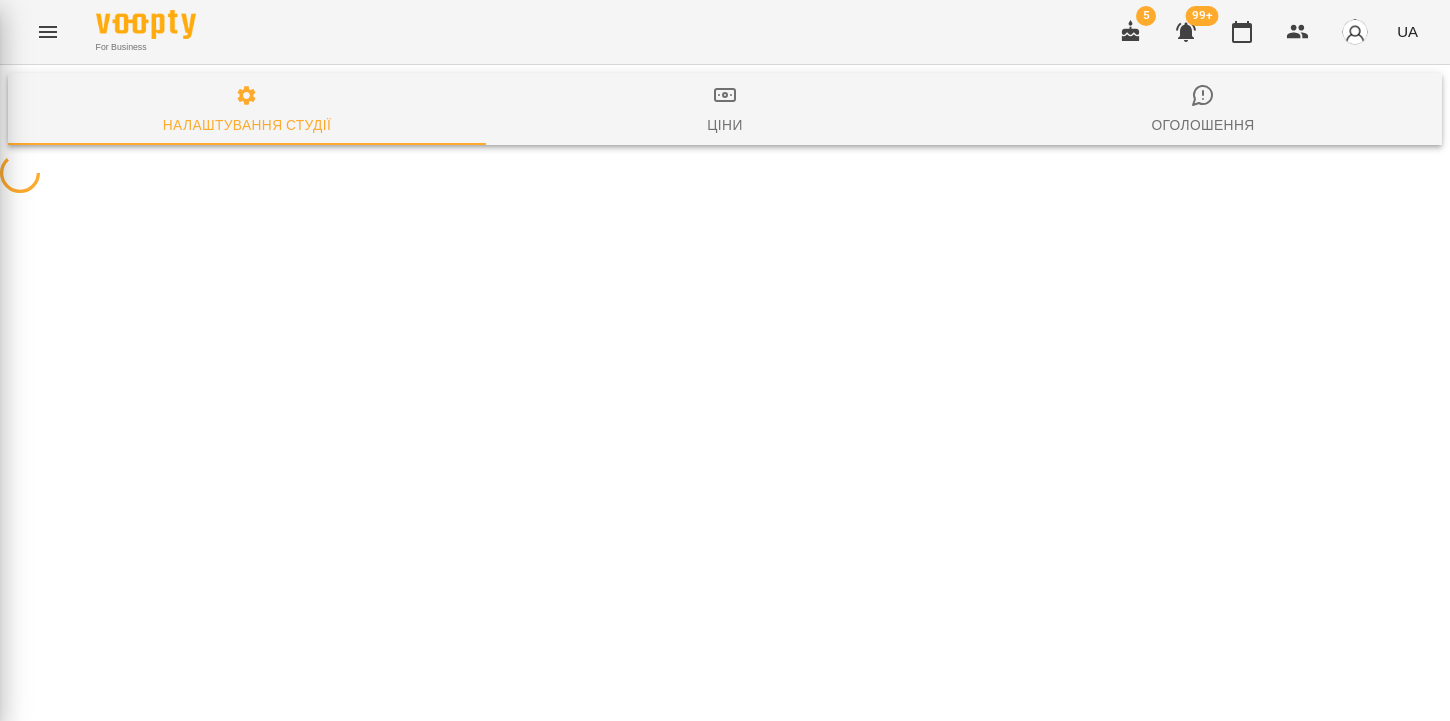 select on "**" 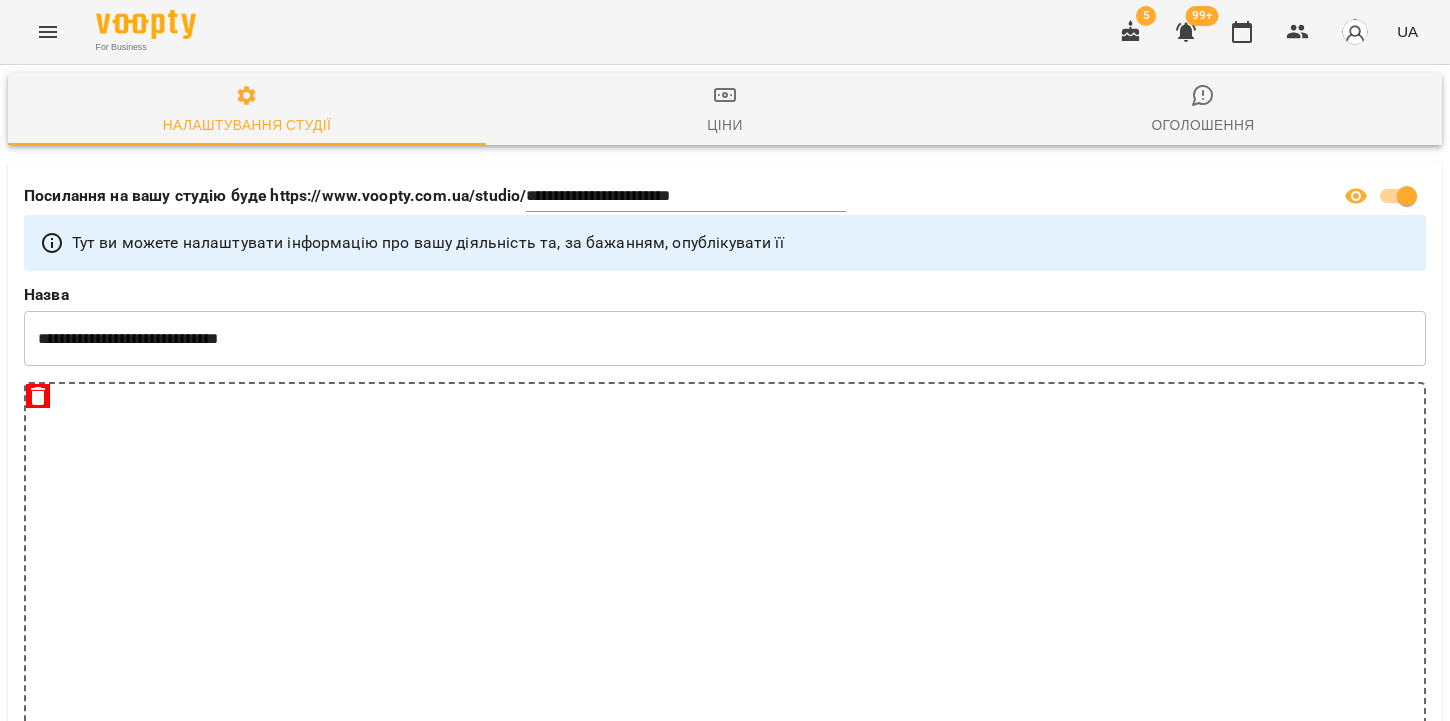 click 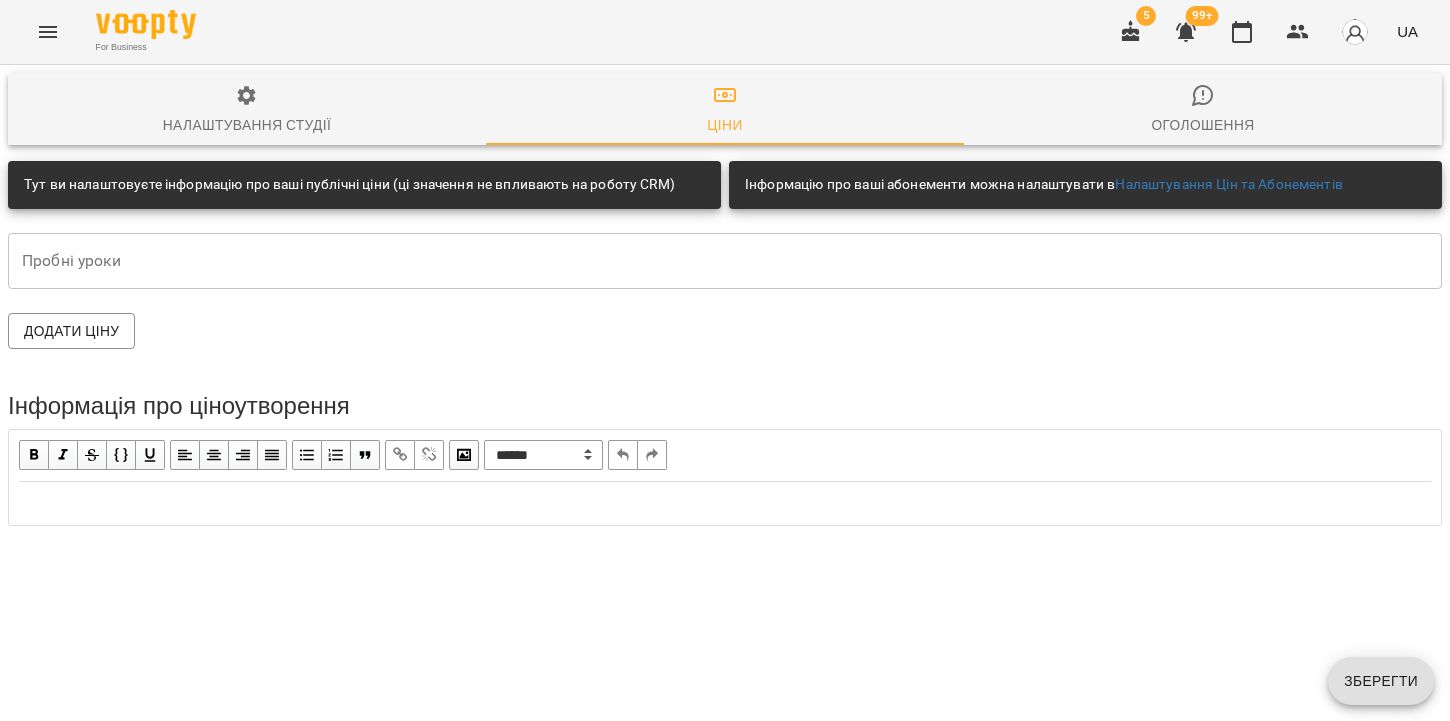 click on "Оголошення" at bounding box center [1203, 110] 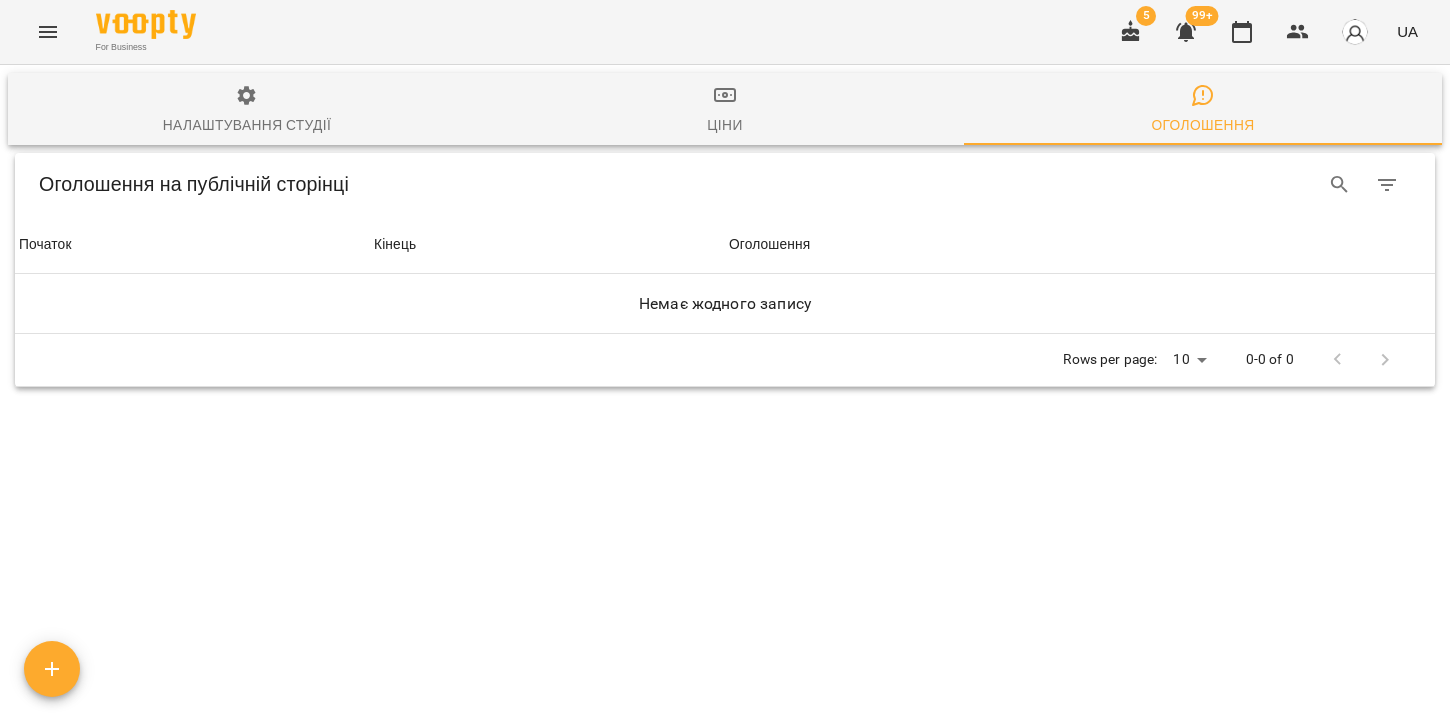 click 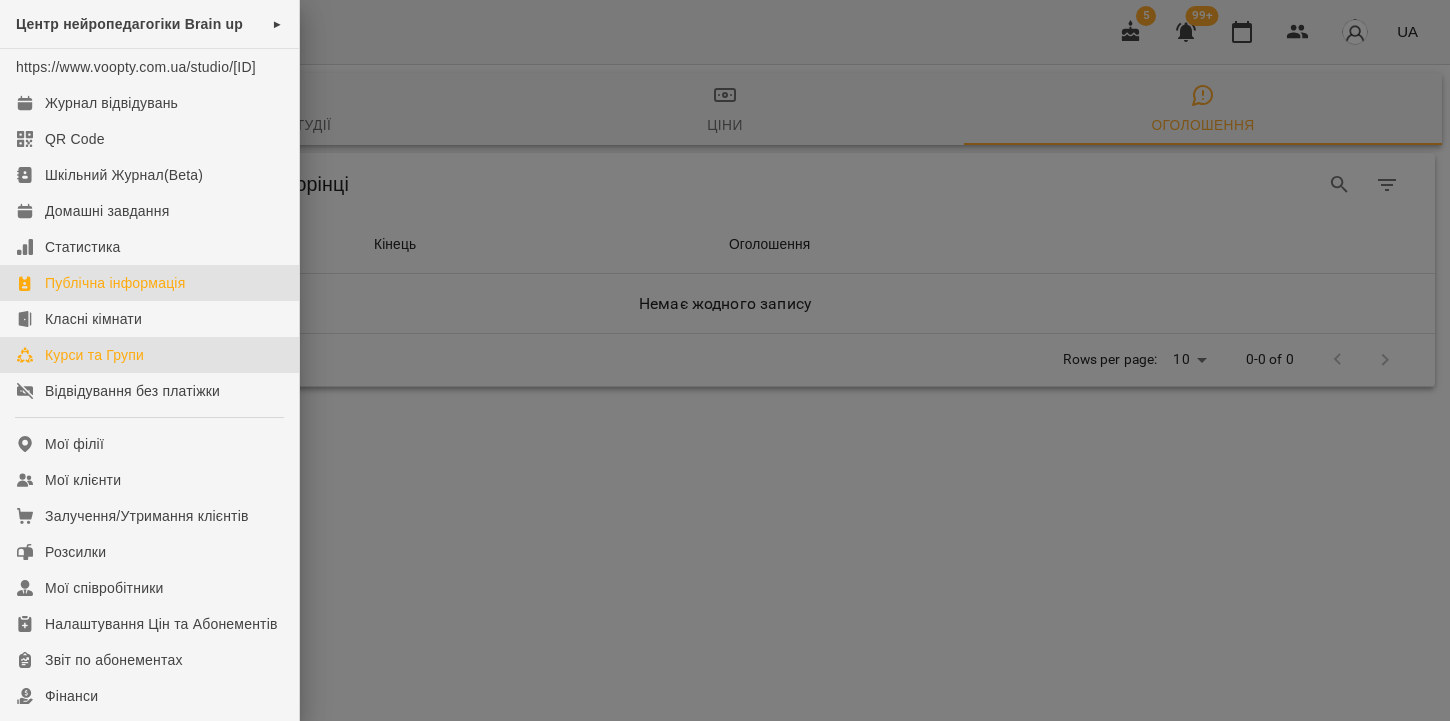click on "Курси та Групи" at bounding box center (94, 355) 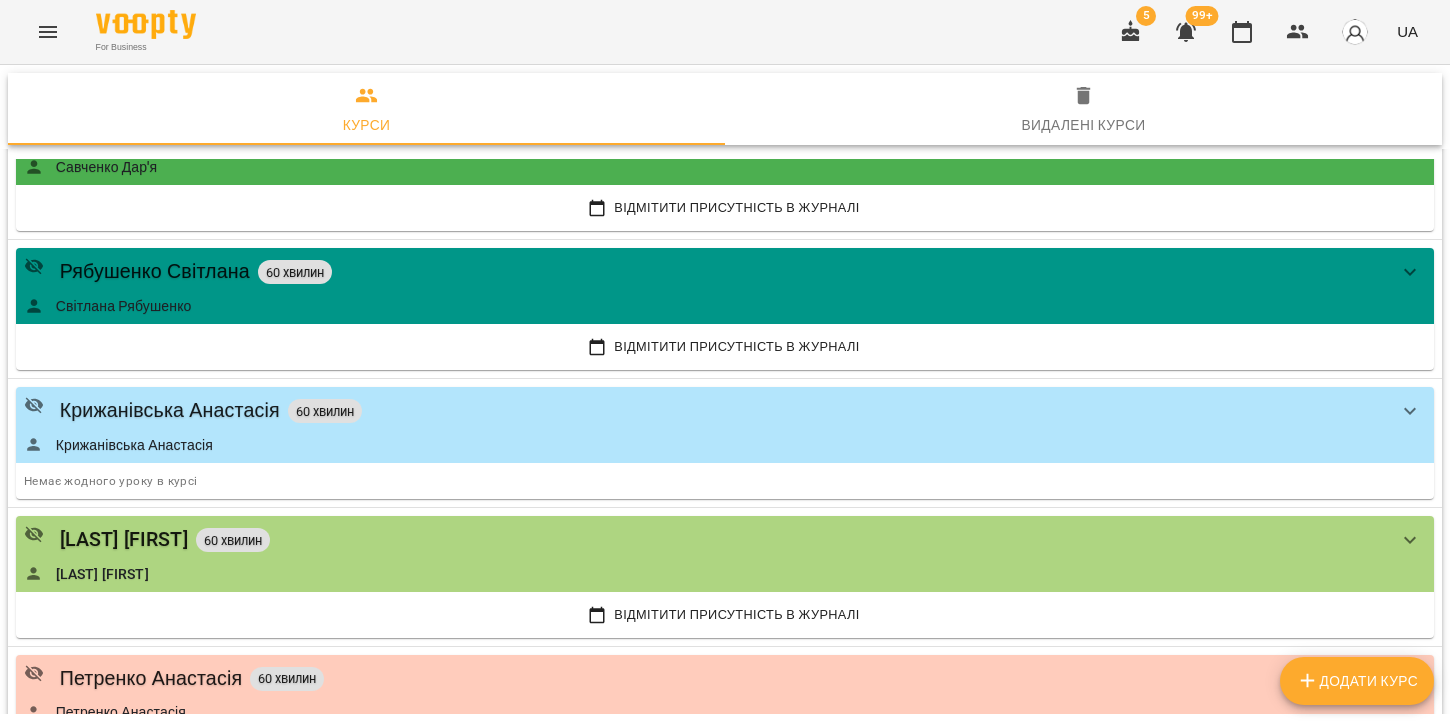 scroll, scrollTop: 4786, scrollLeft: 0, axis: vertical 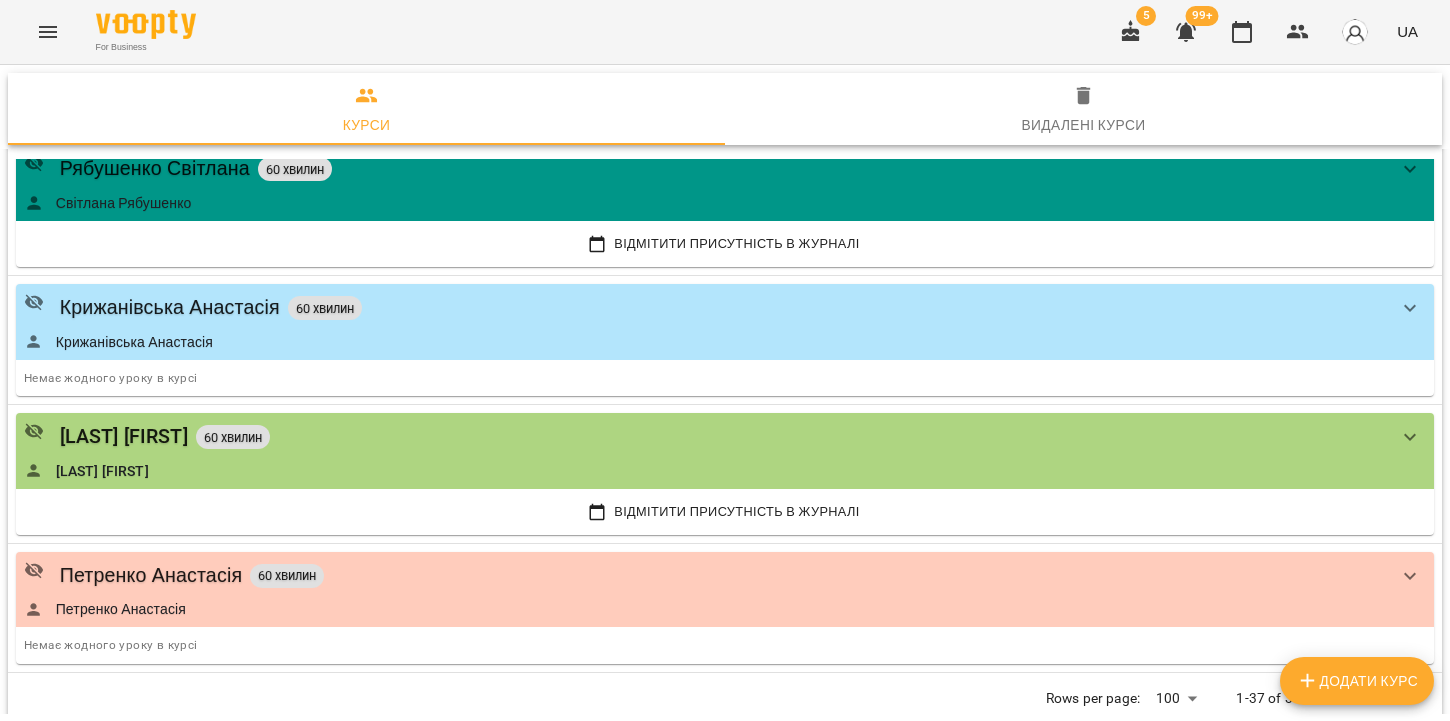 click 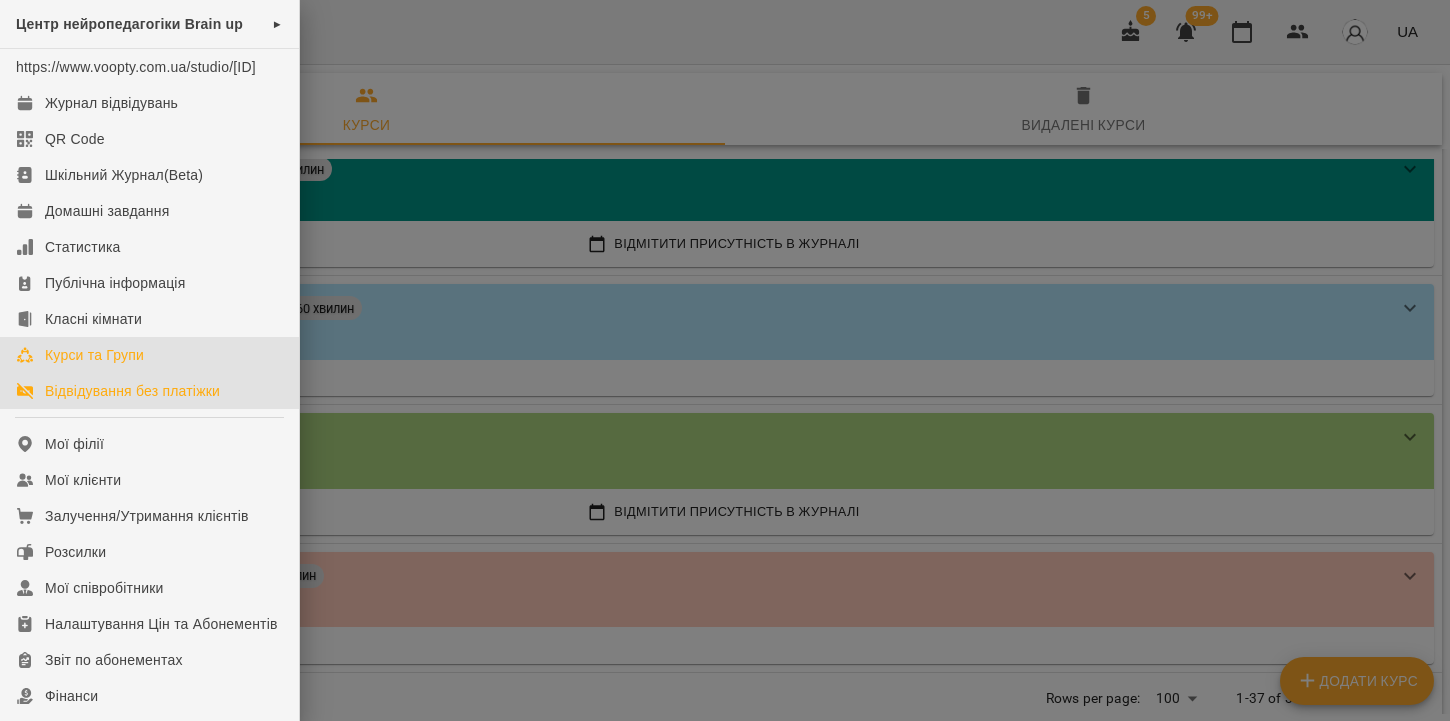 click on "Відвідування без платіжки" at bounding box center (149, 391) 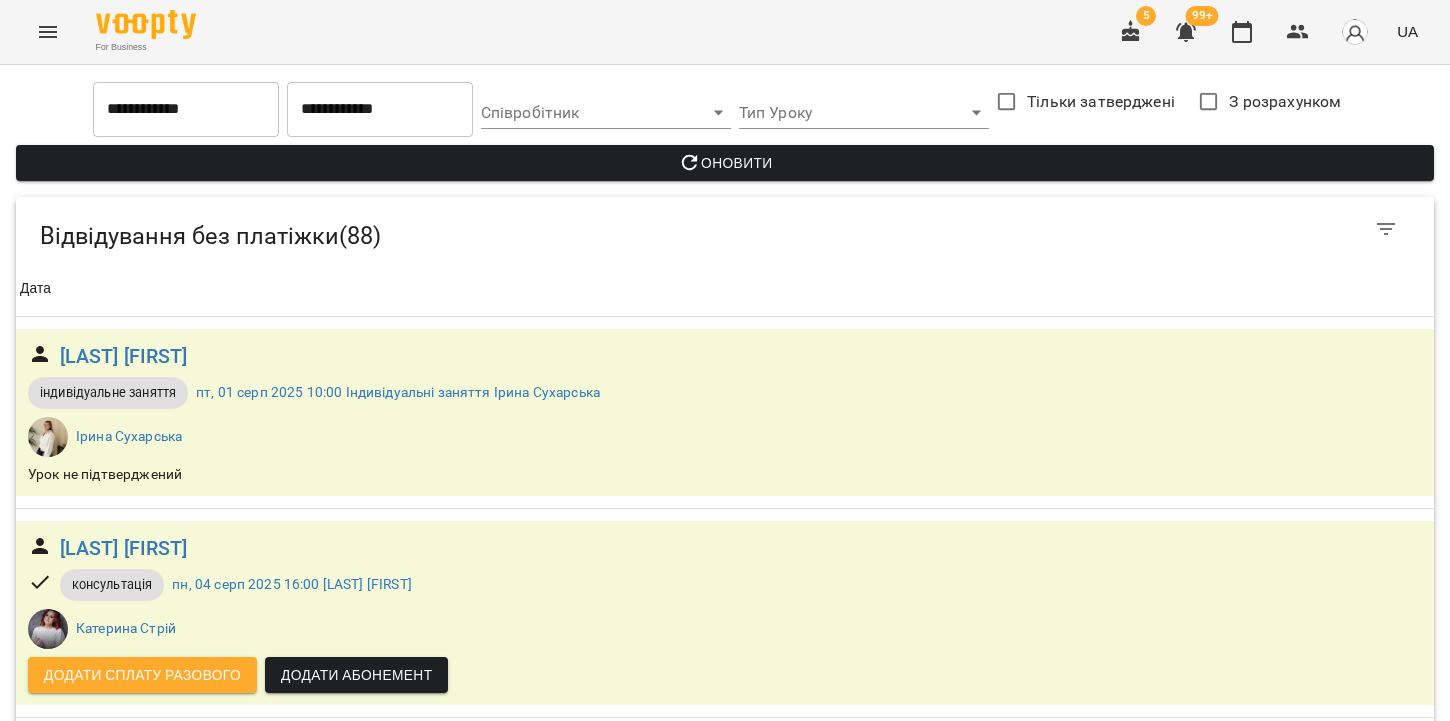 scroll, scrollTop: 0, scrollLeft: 0, axis: both 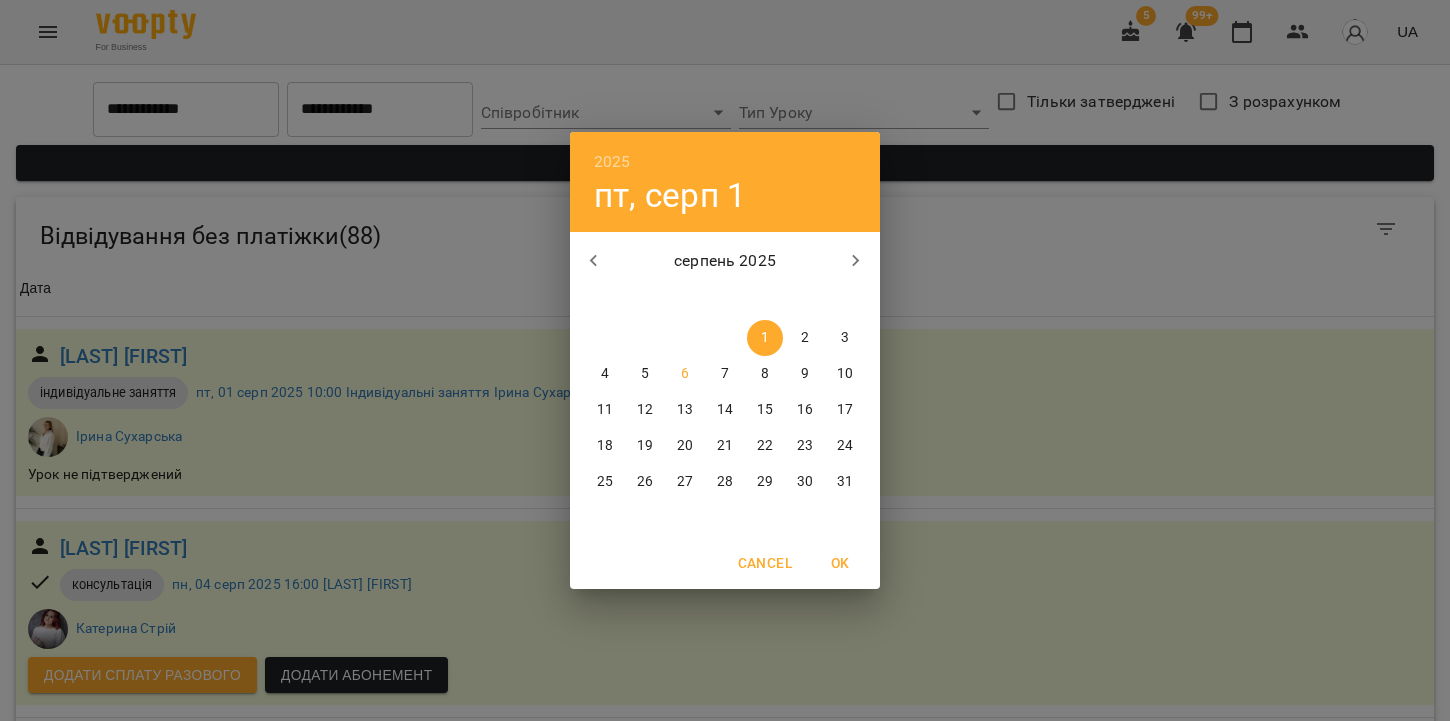 click 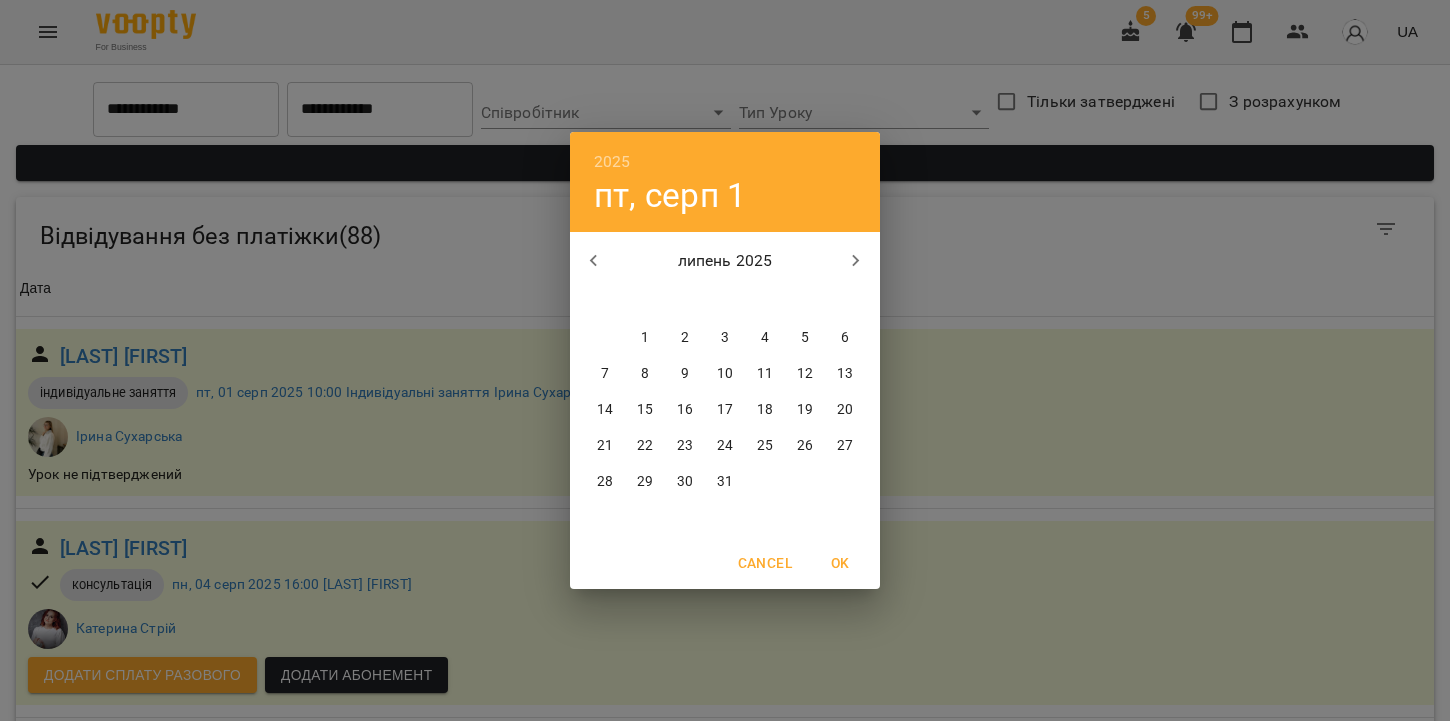click on "1" at bounding box center [645, 338] 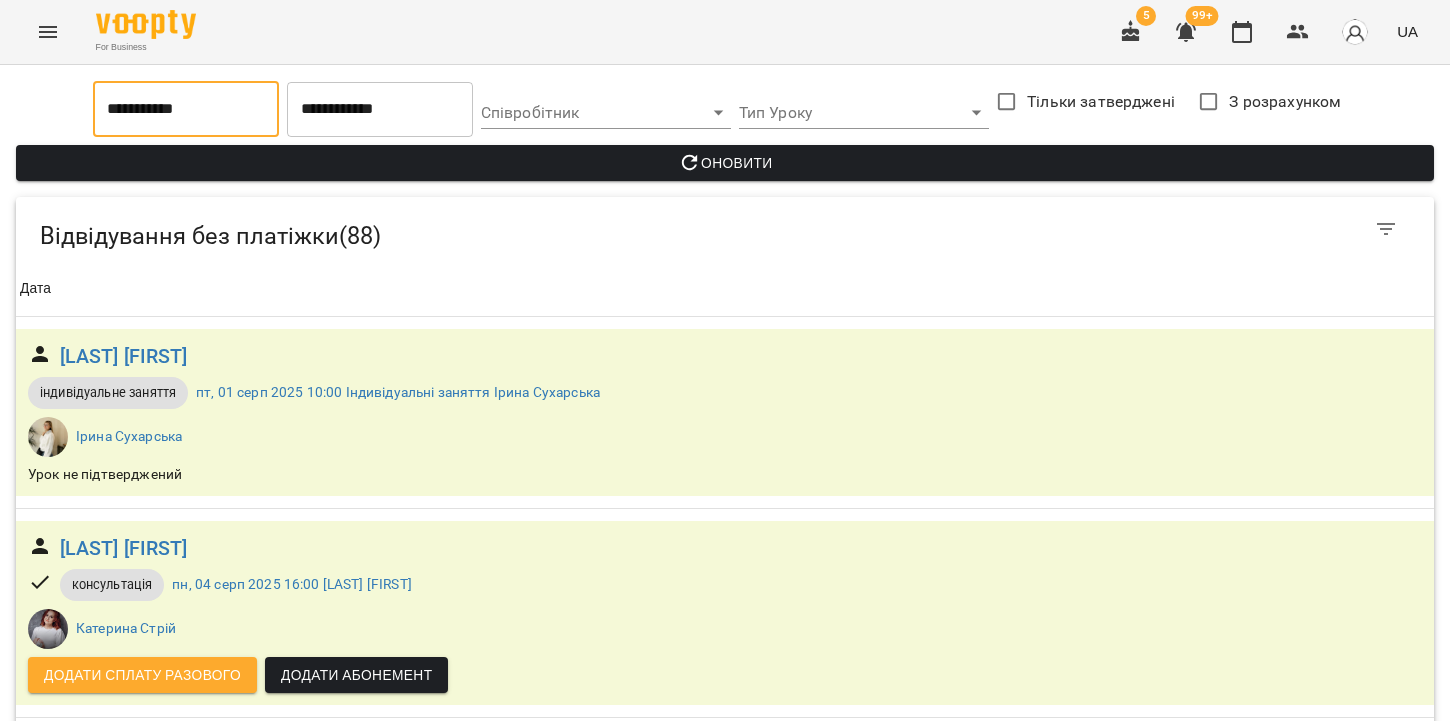 click on "Оновити" at bounding box center [725, 163] 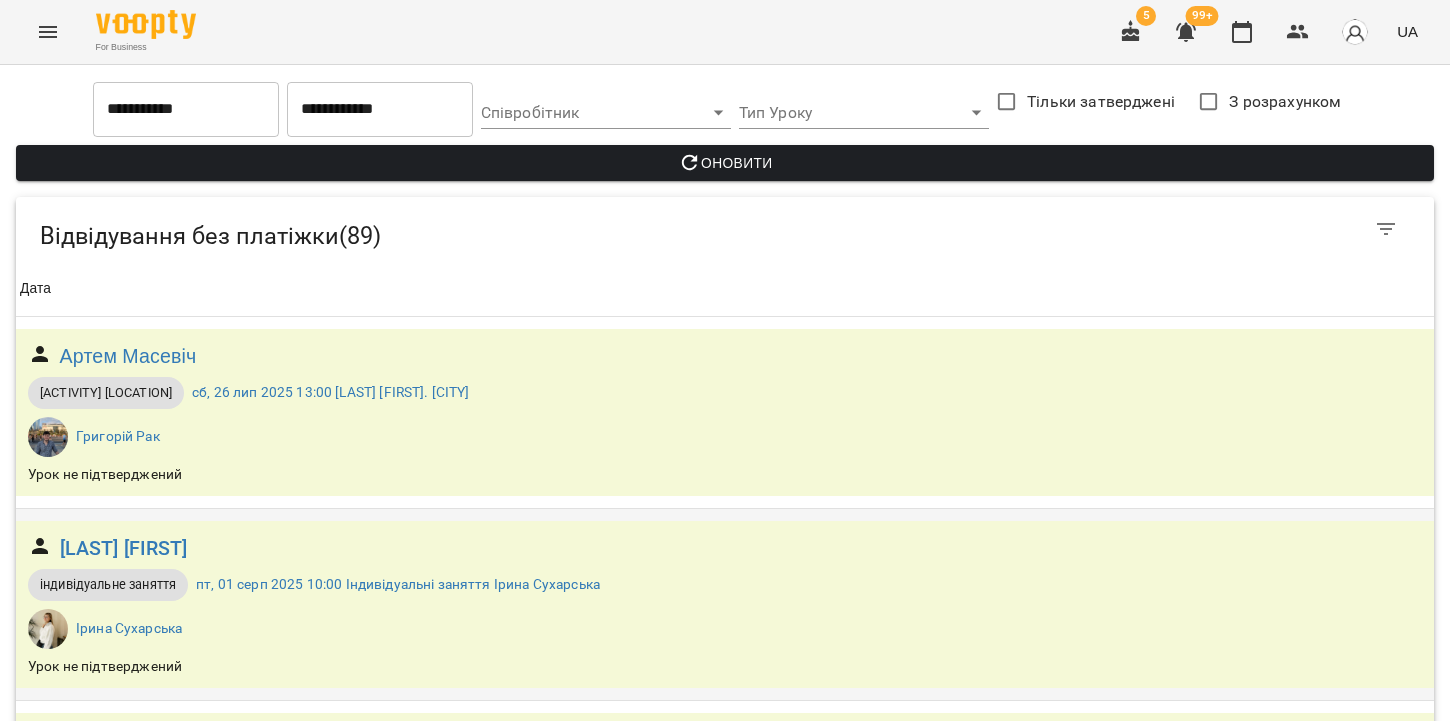 scroll, scrollTop: 545, scrollLeft: 0, axis: vertical 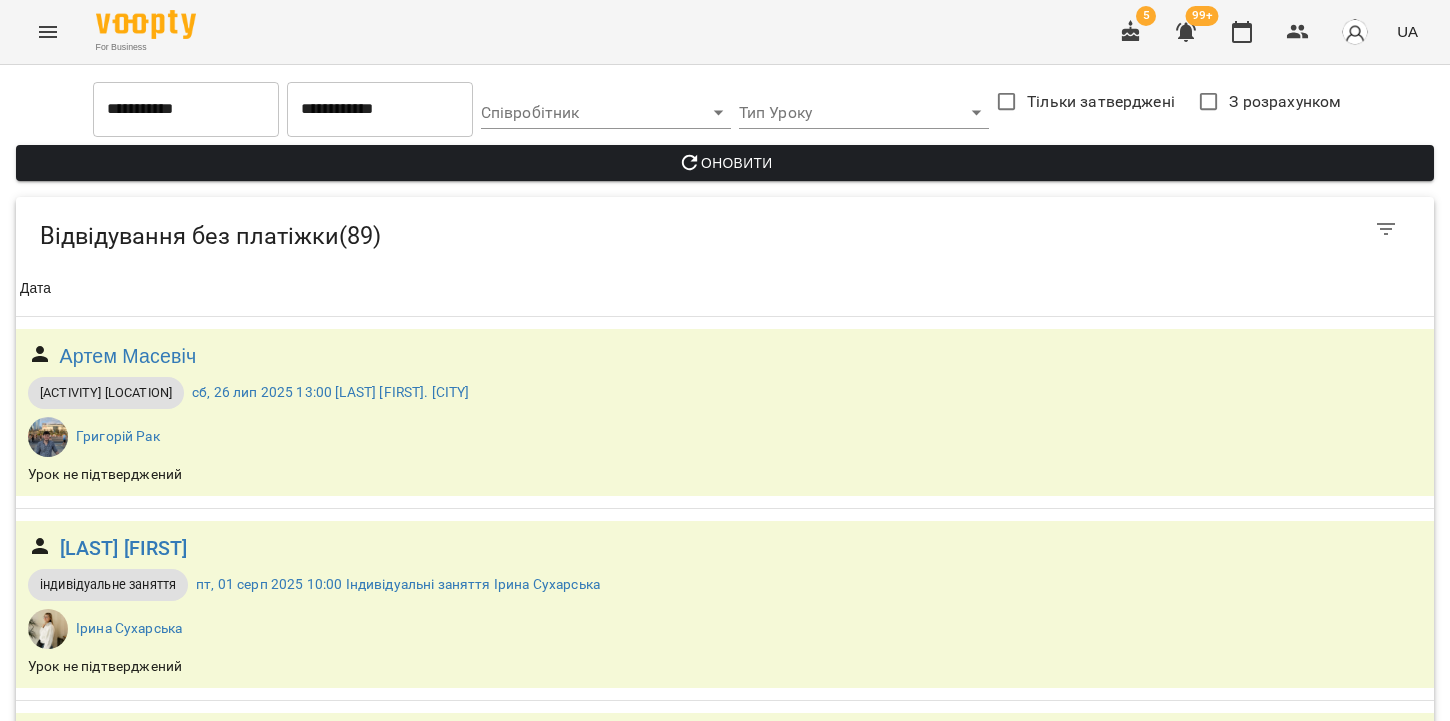 click on "**********" at bounding box center [186, 109] 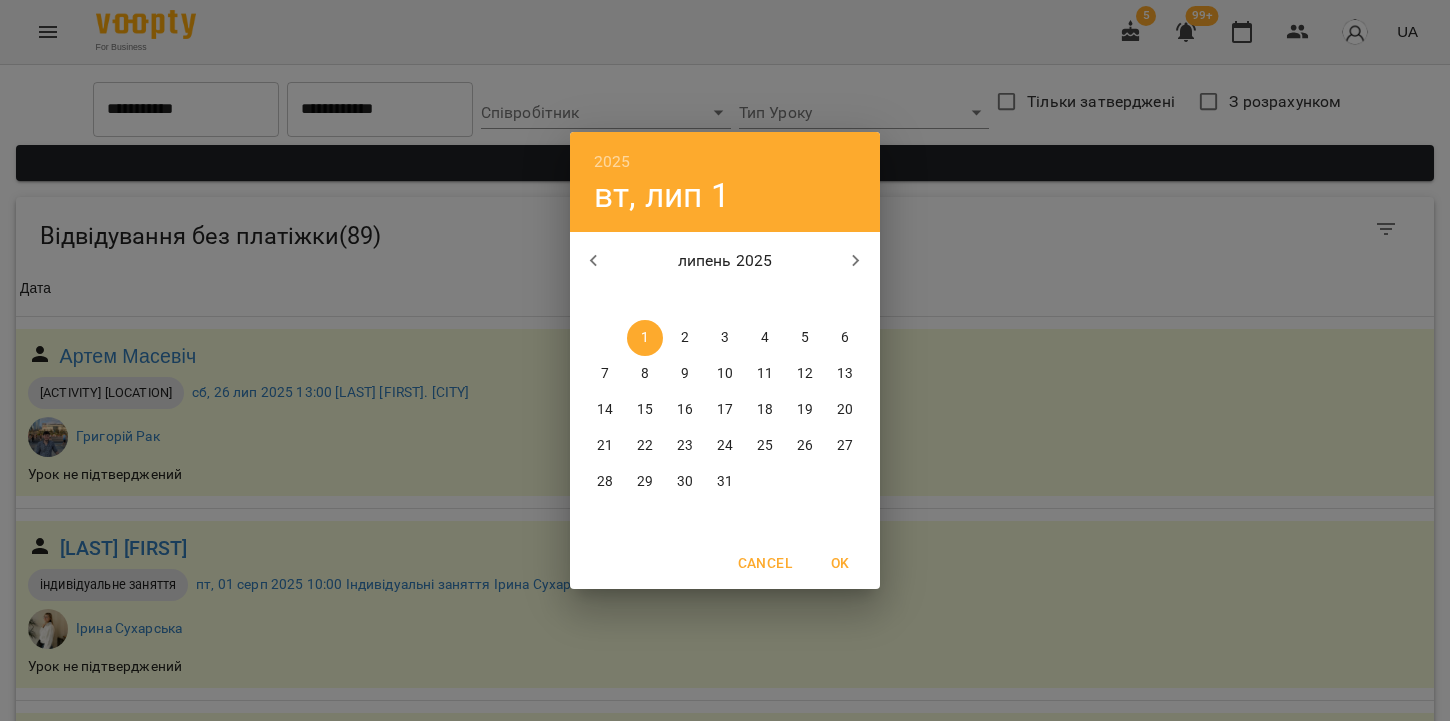 click 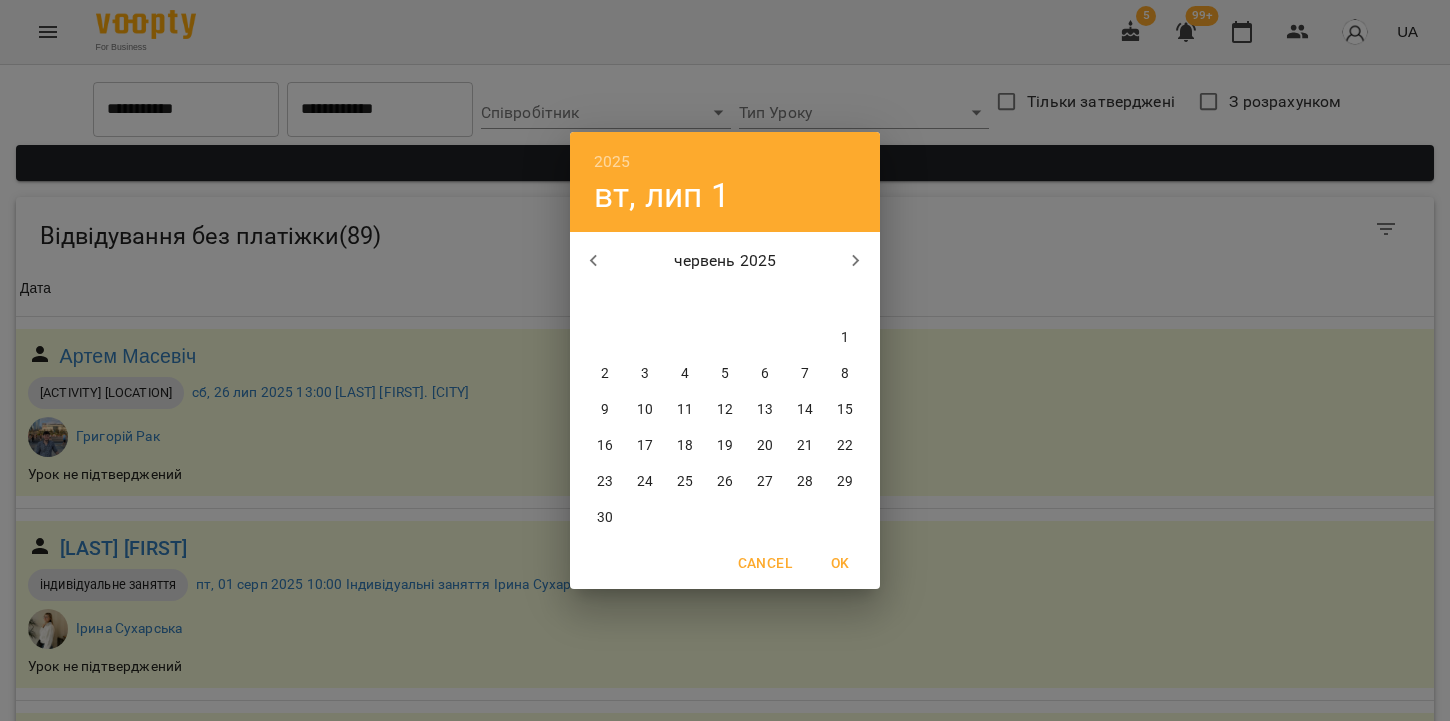 click on "1" at bounding box center [845, 338] 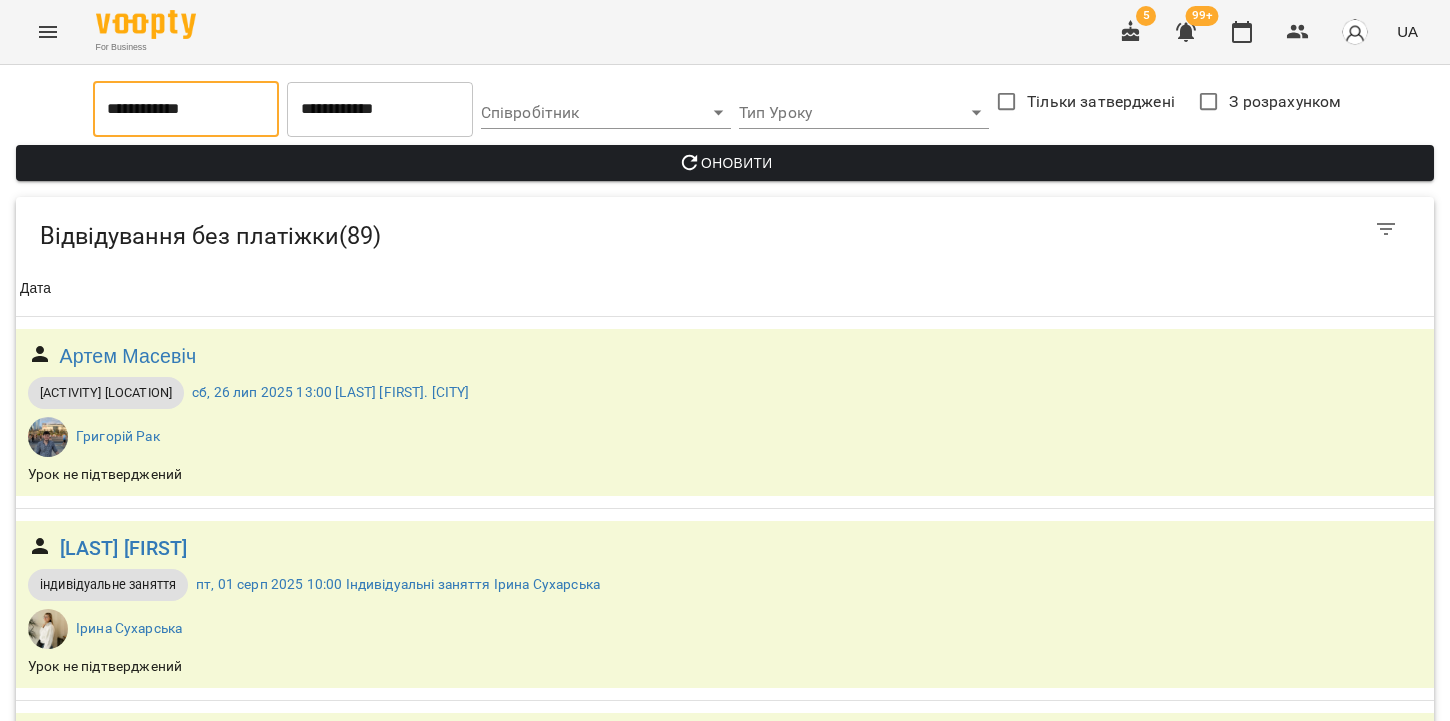 click on "Оновити" at bounding box center [725, 163] 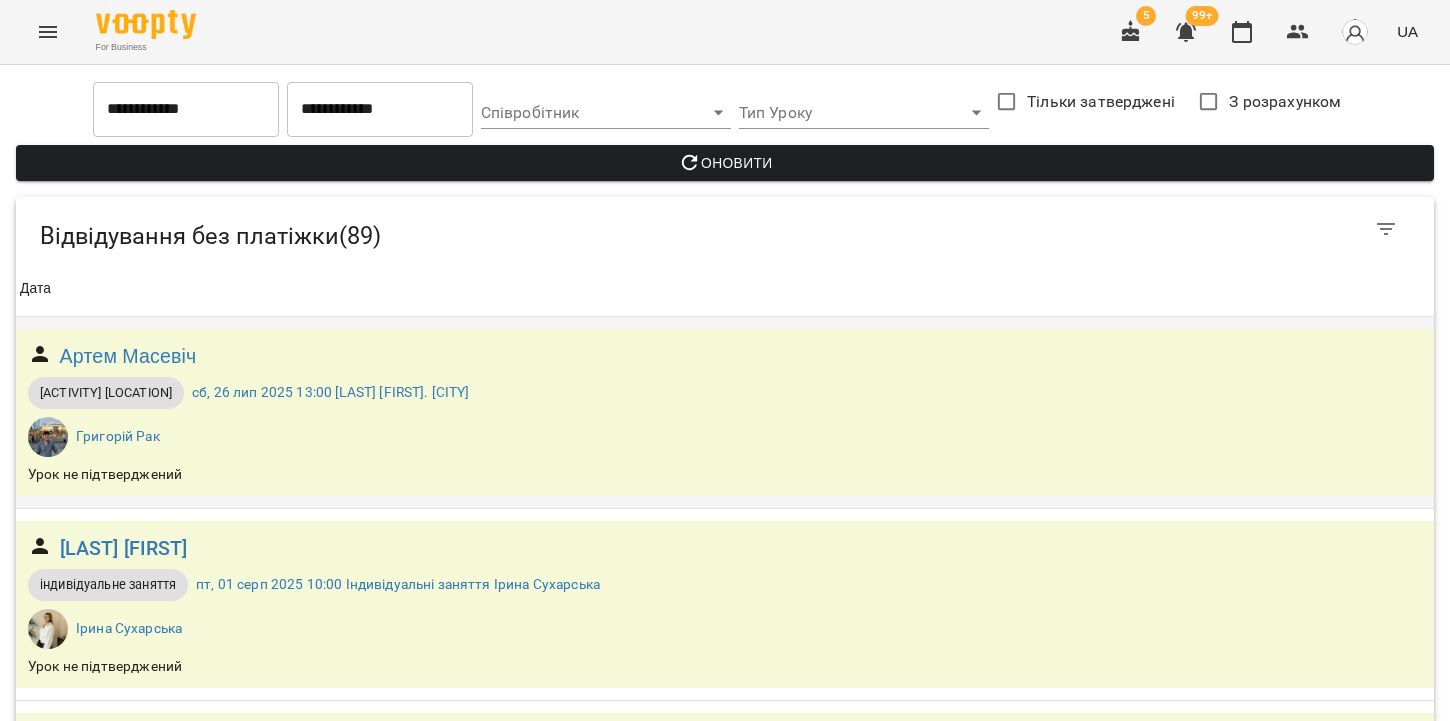 scroll, scrollTop: 199, scrollLeft: 0, axis: vertical 